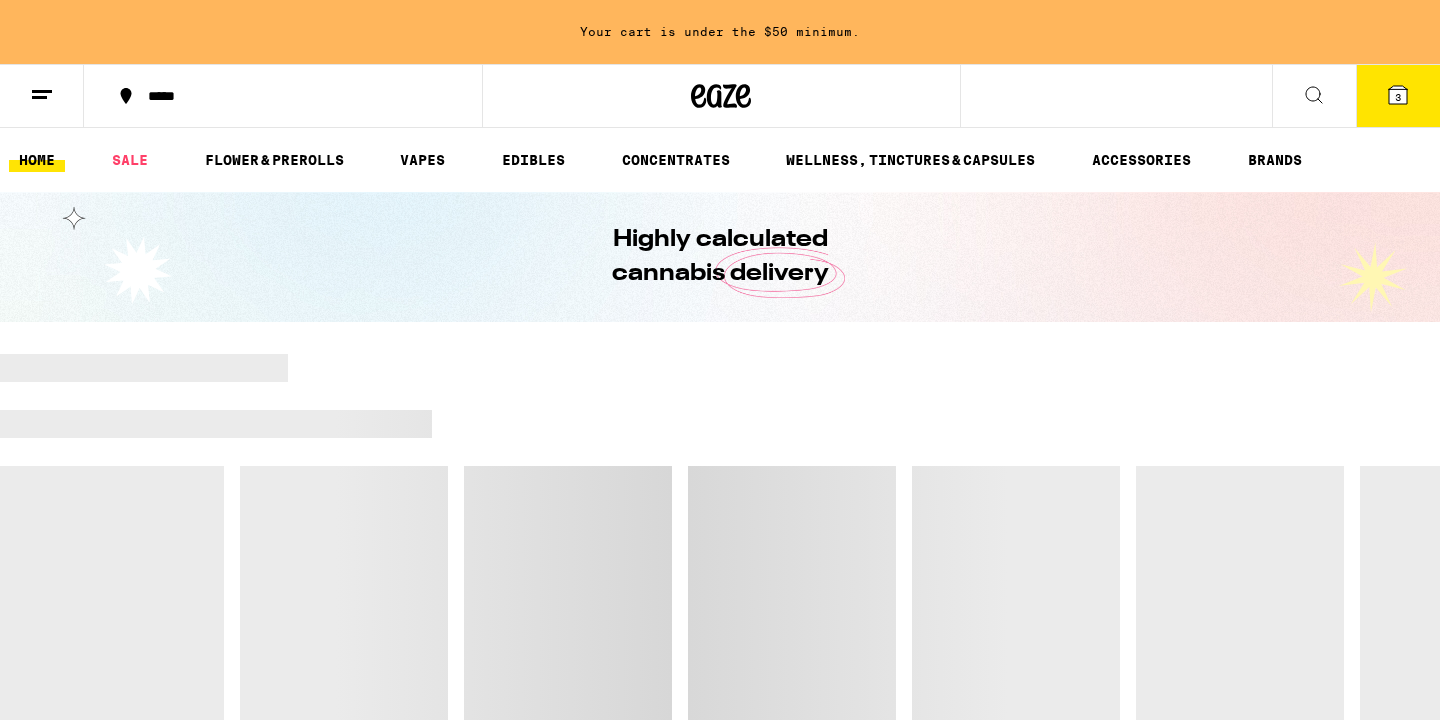 scroll, scrollTop: 0, scrollLeft: 0, axis: both 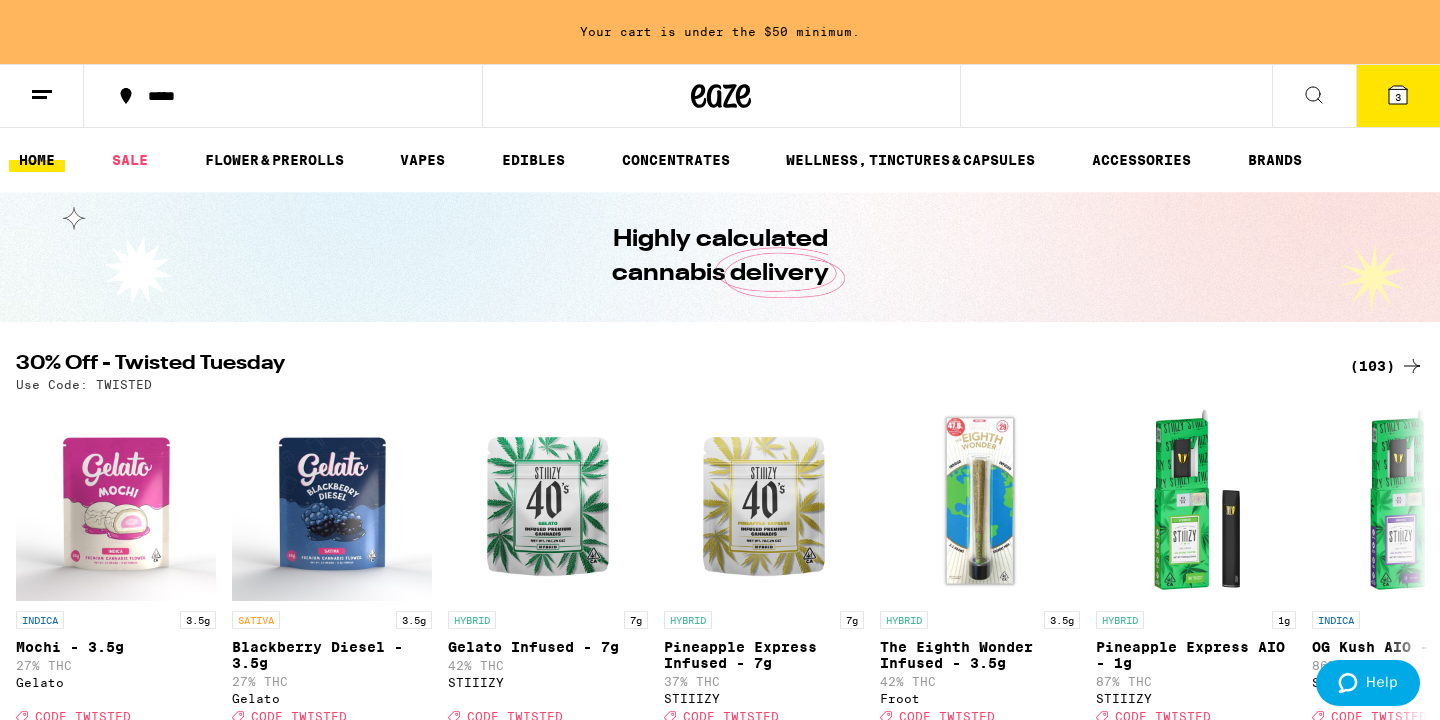 click on "(103)" at bounding box center [1387, 366] 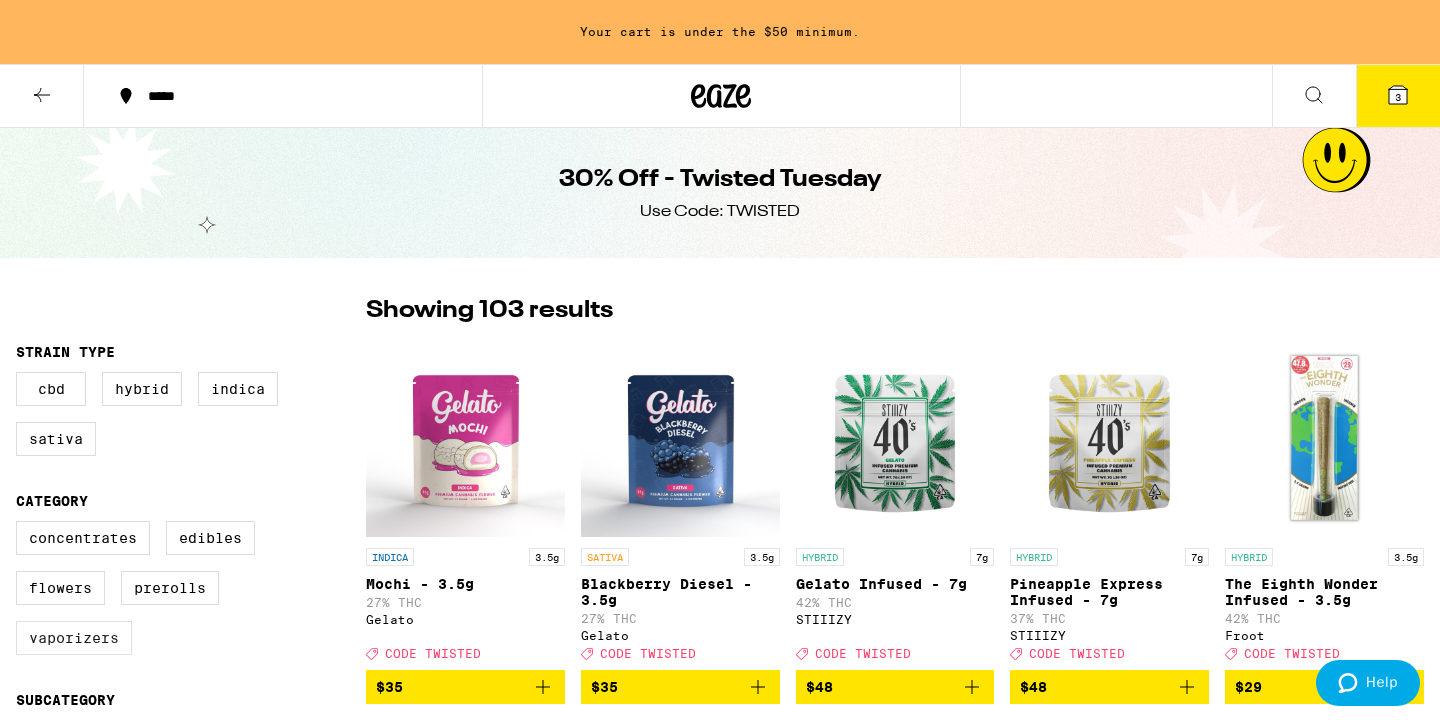 click on "Vaporizers" at bounding box center (74, 638) 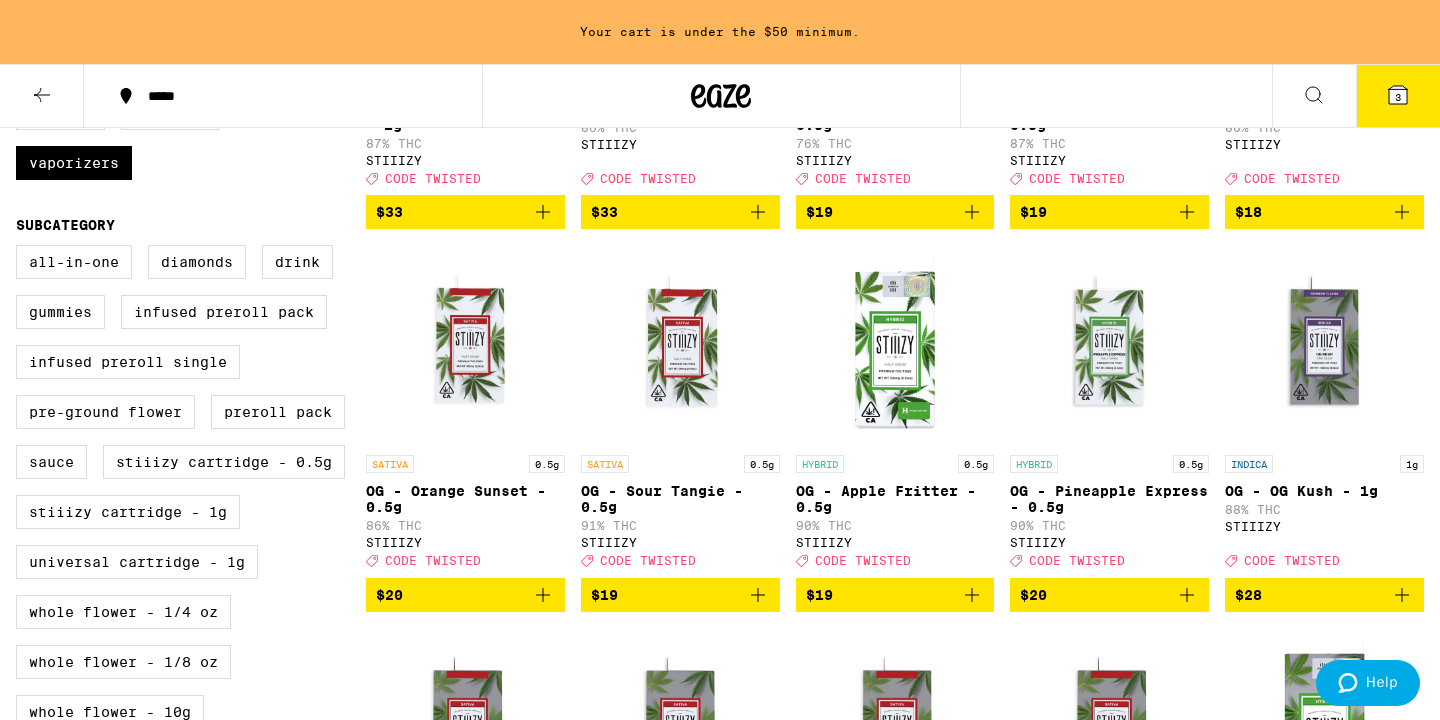 scroll, scrollTop: 461, scrollLeft: 0, axis: vertical 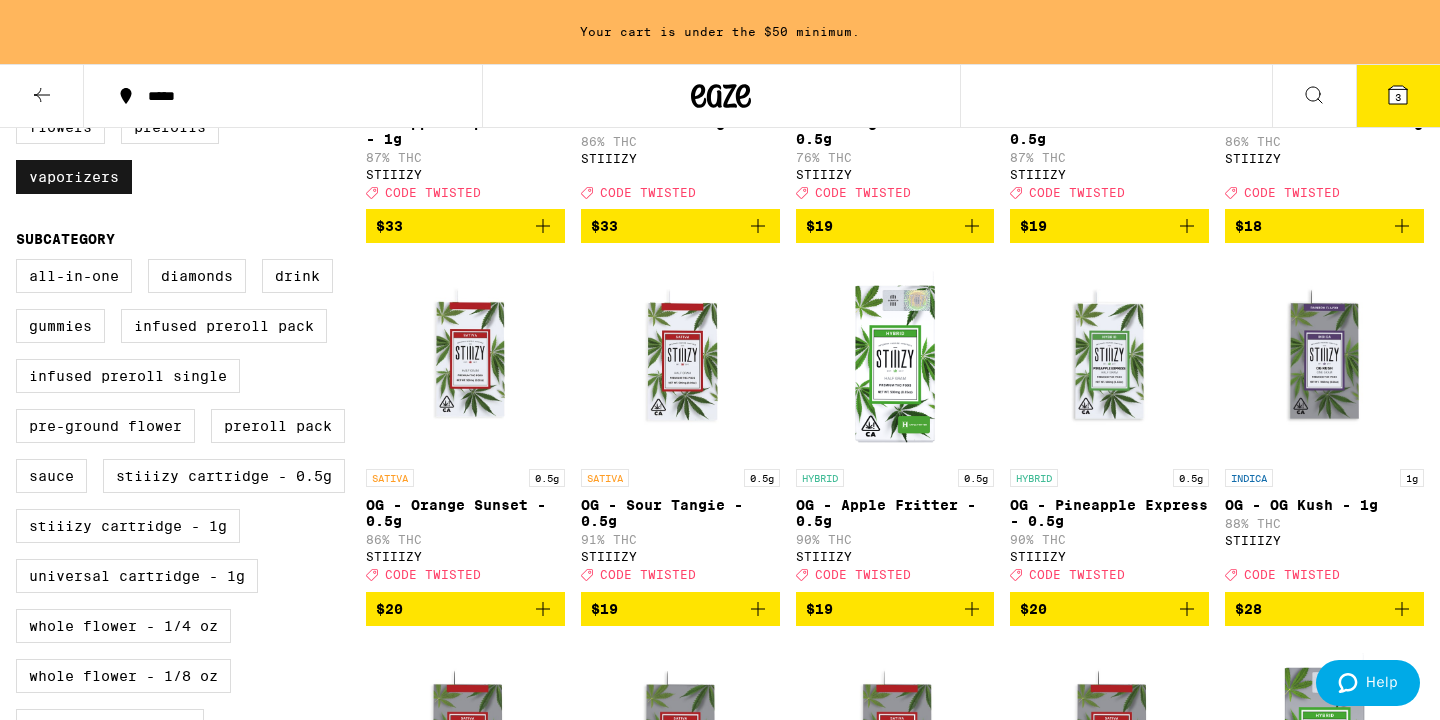 click on "Vaporizers" at bounding box center (74, 177) 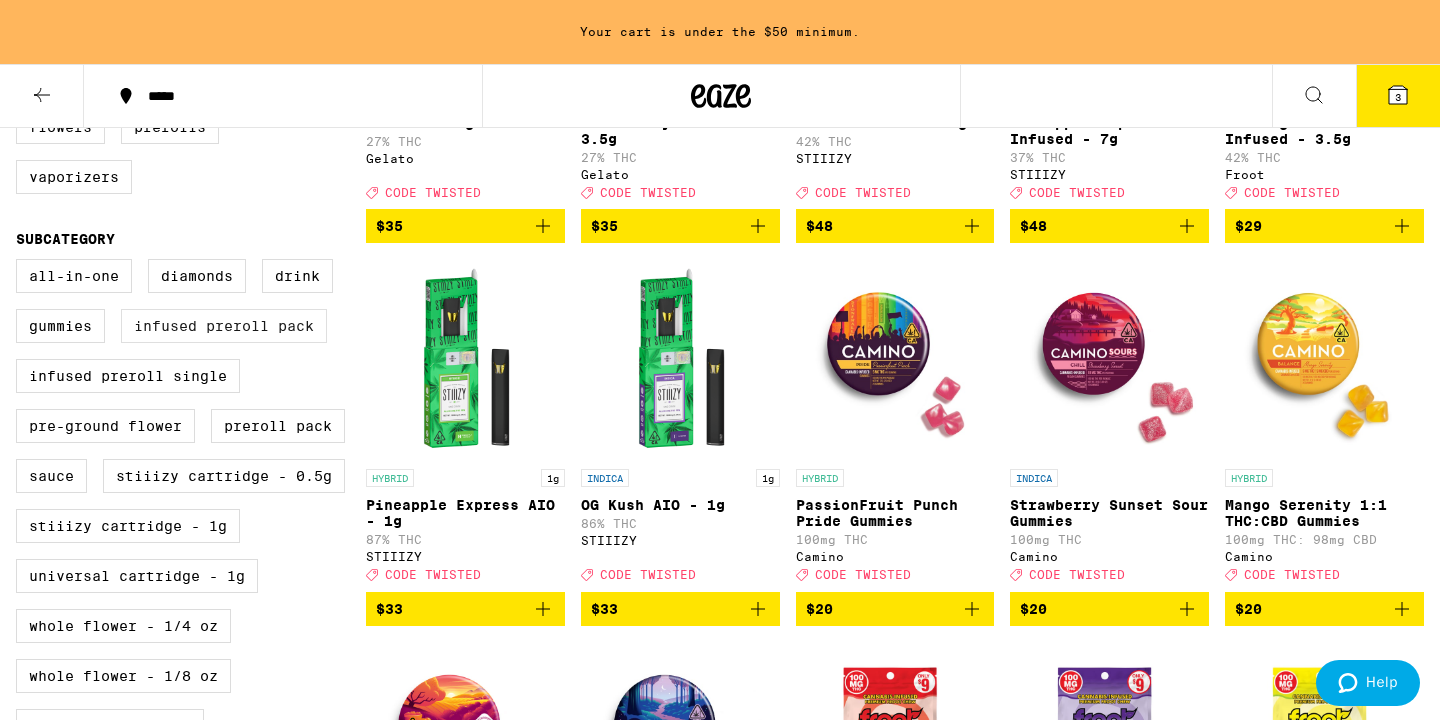 click on "Infused Preroll Pack" at bounding box center (224, 326) 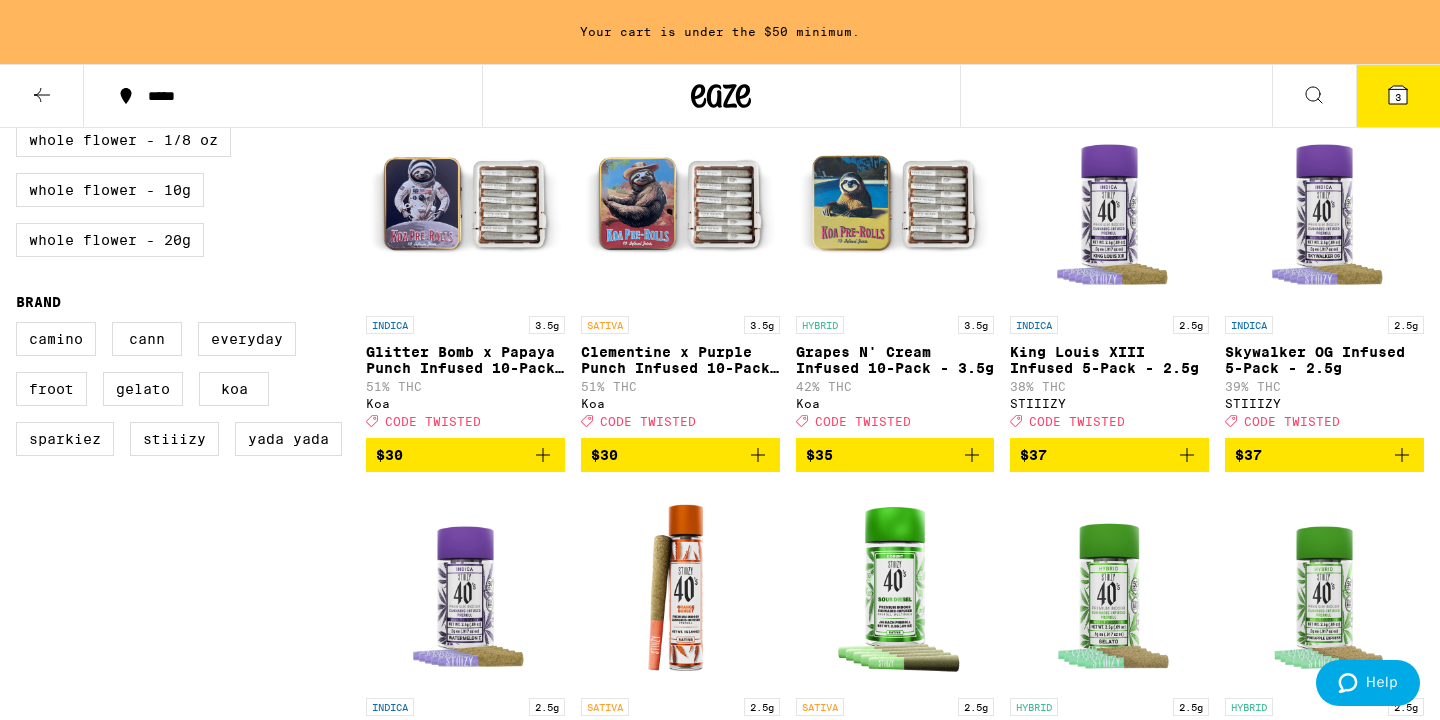 scroll, scrollTop: 993, scrollLeft: 0, axis: vertical 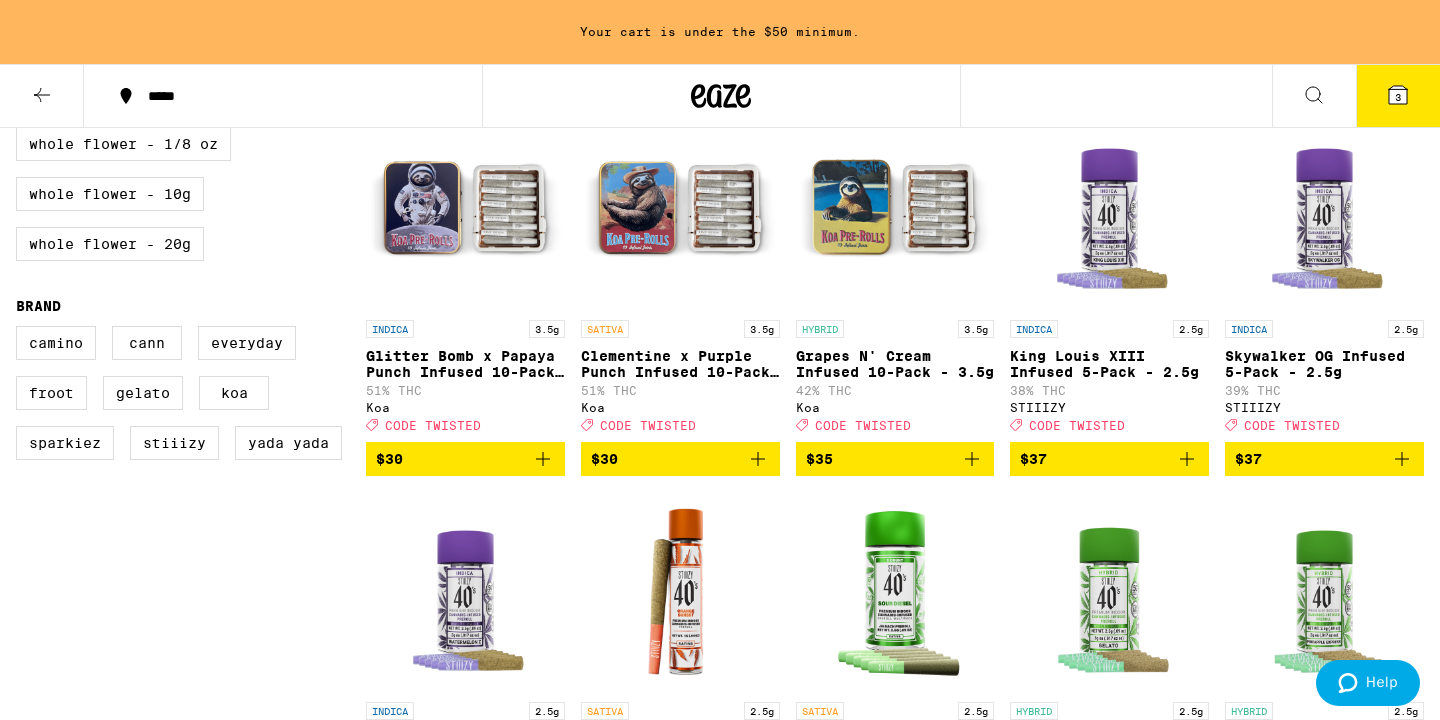 click on "$30" at bounding box center [465, 459] 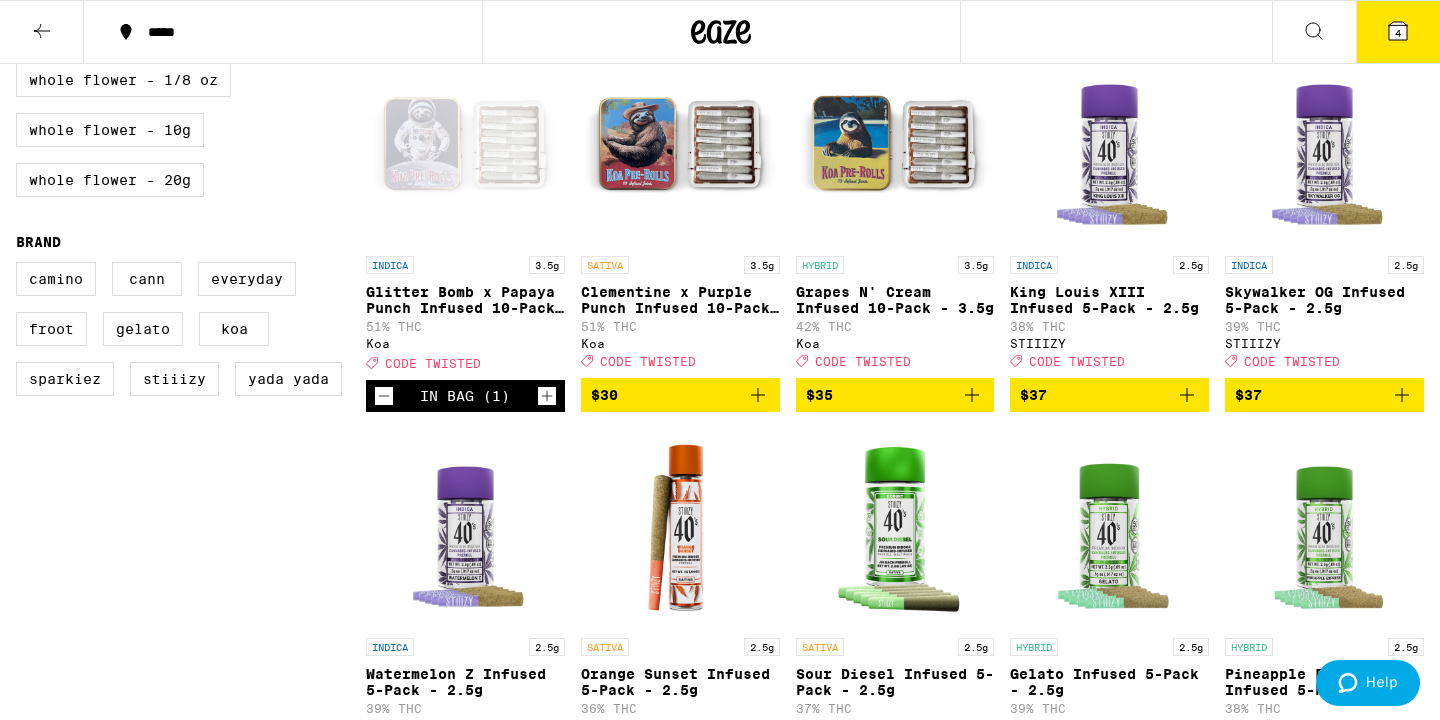 scroll, scrollTop: 929, scrollLeft: 0, axis: vertical 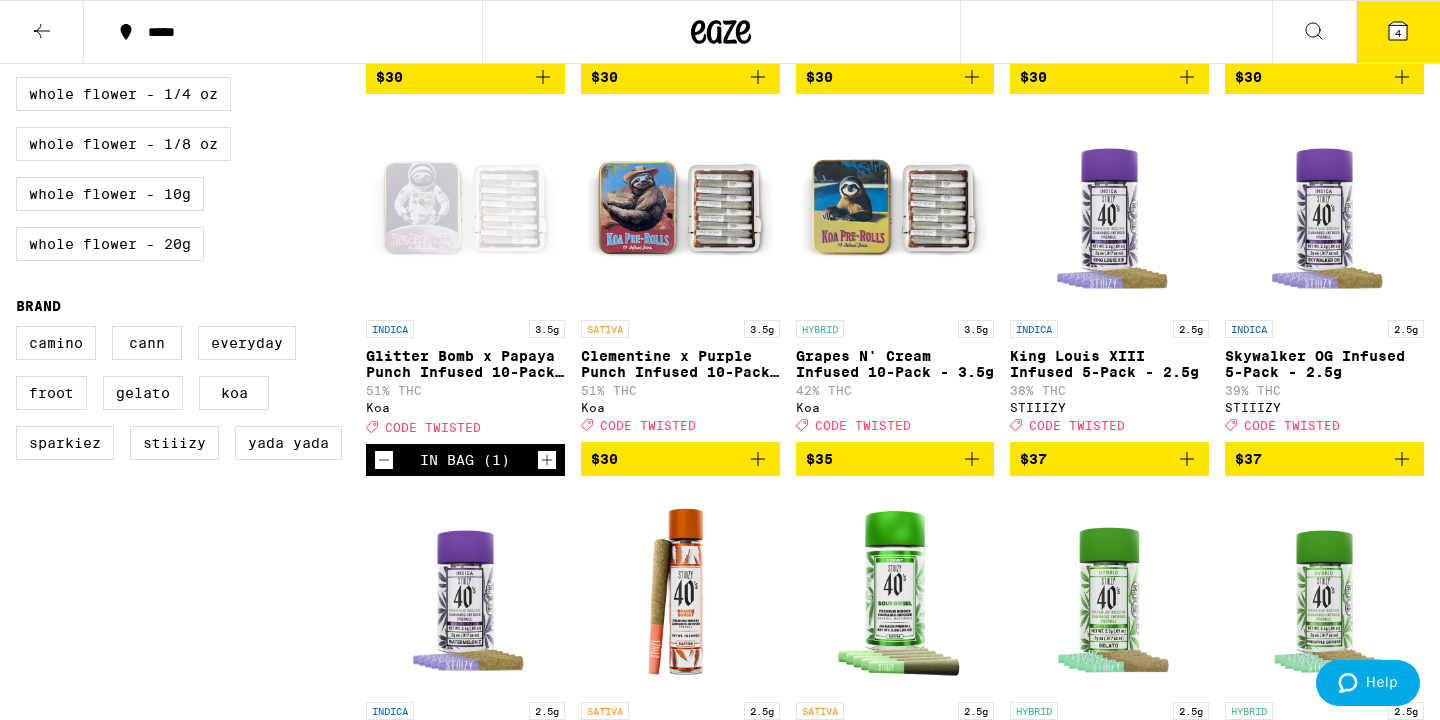 click on "$30" at bounding box center [680, 459] 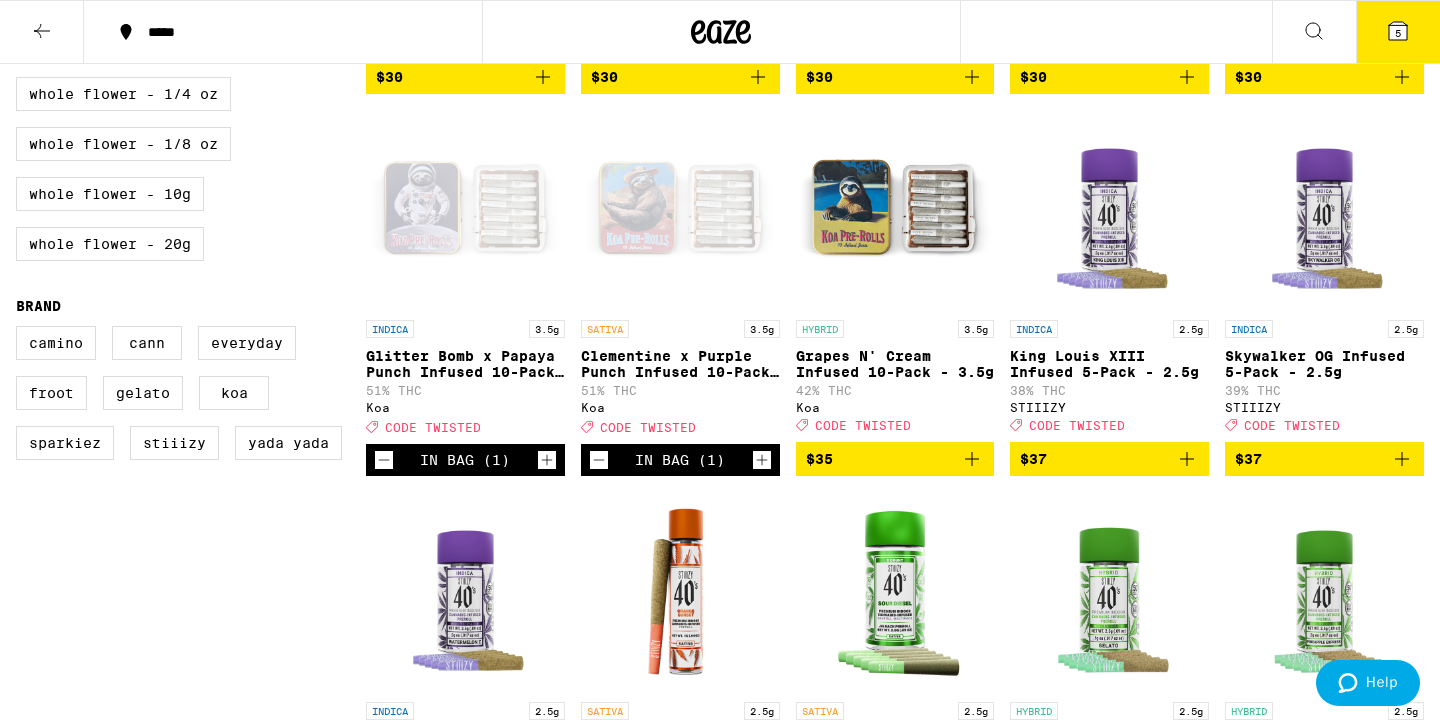 click on "5" at bounding box center [1398, 33] 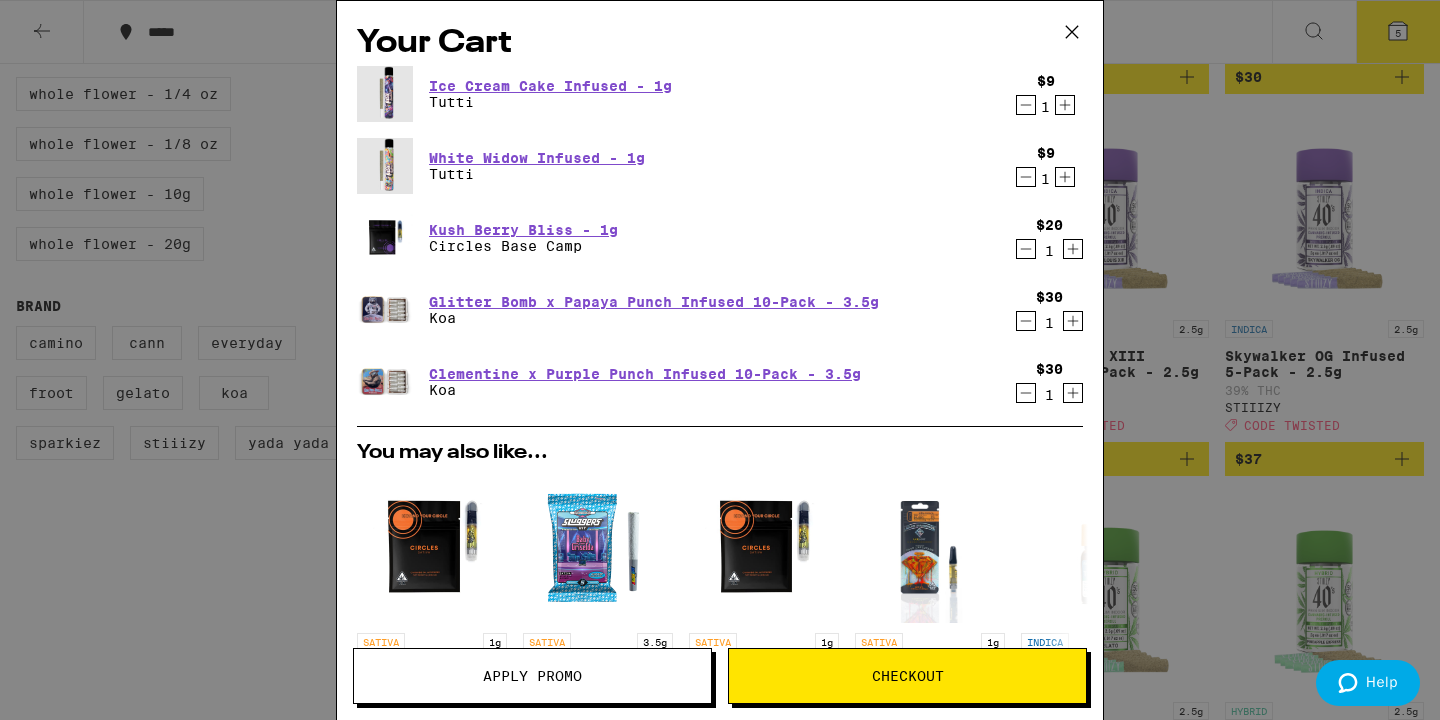 click 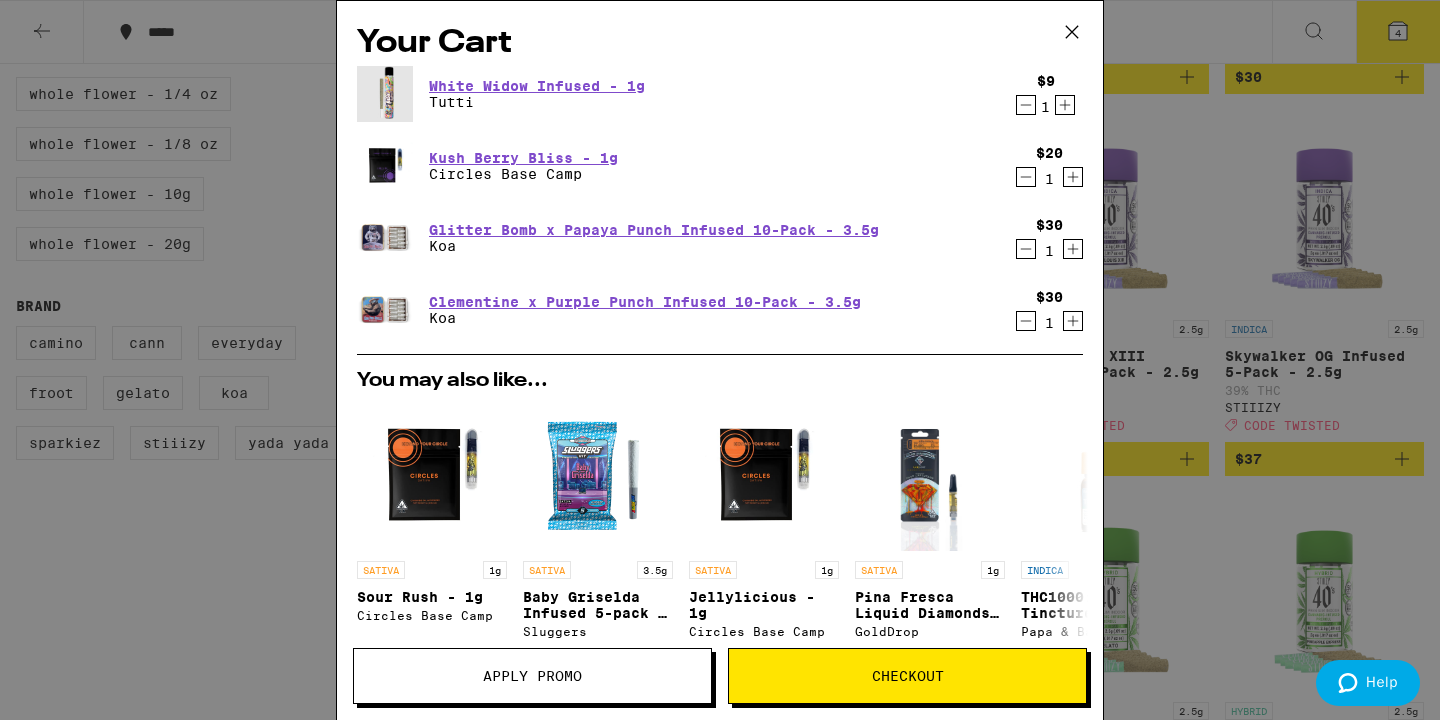 click 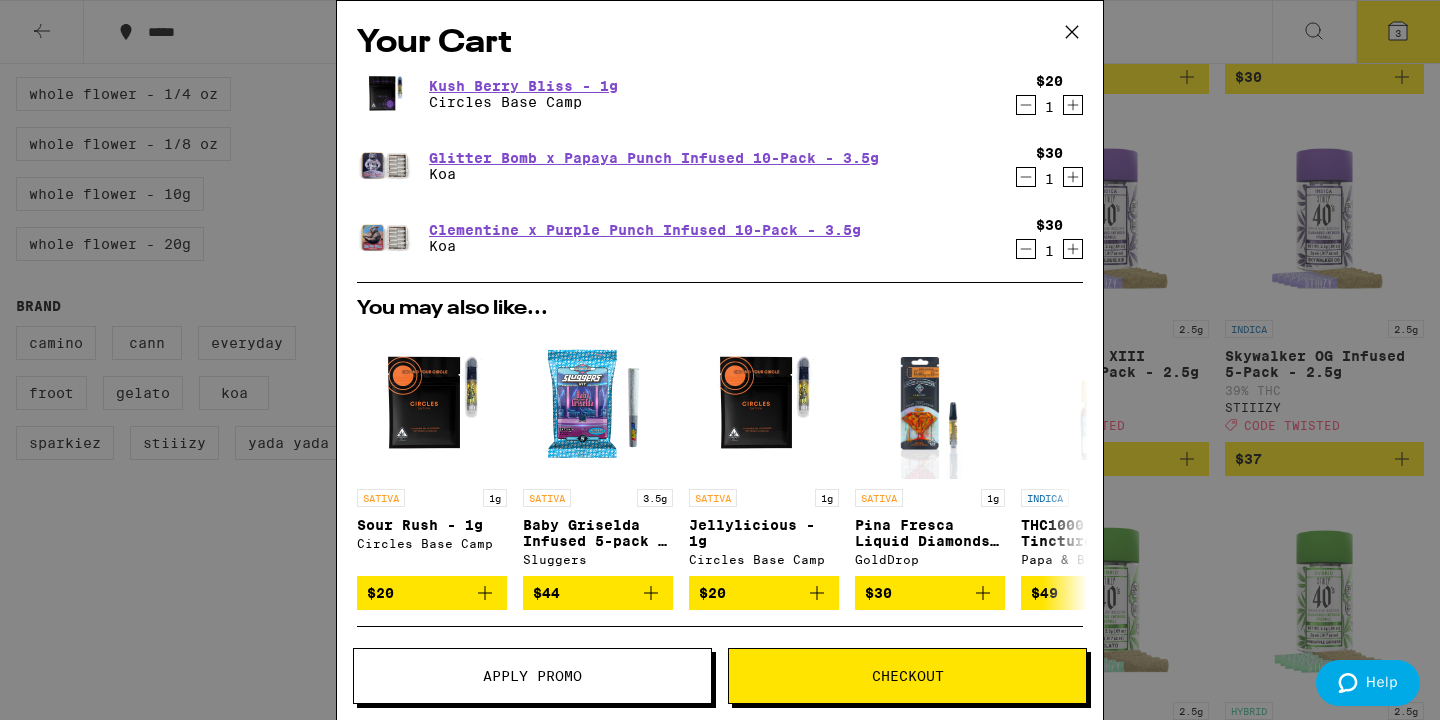click 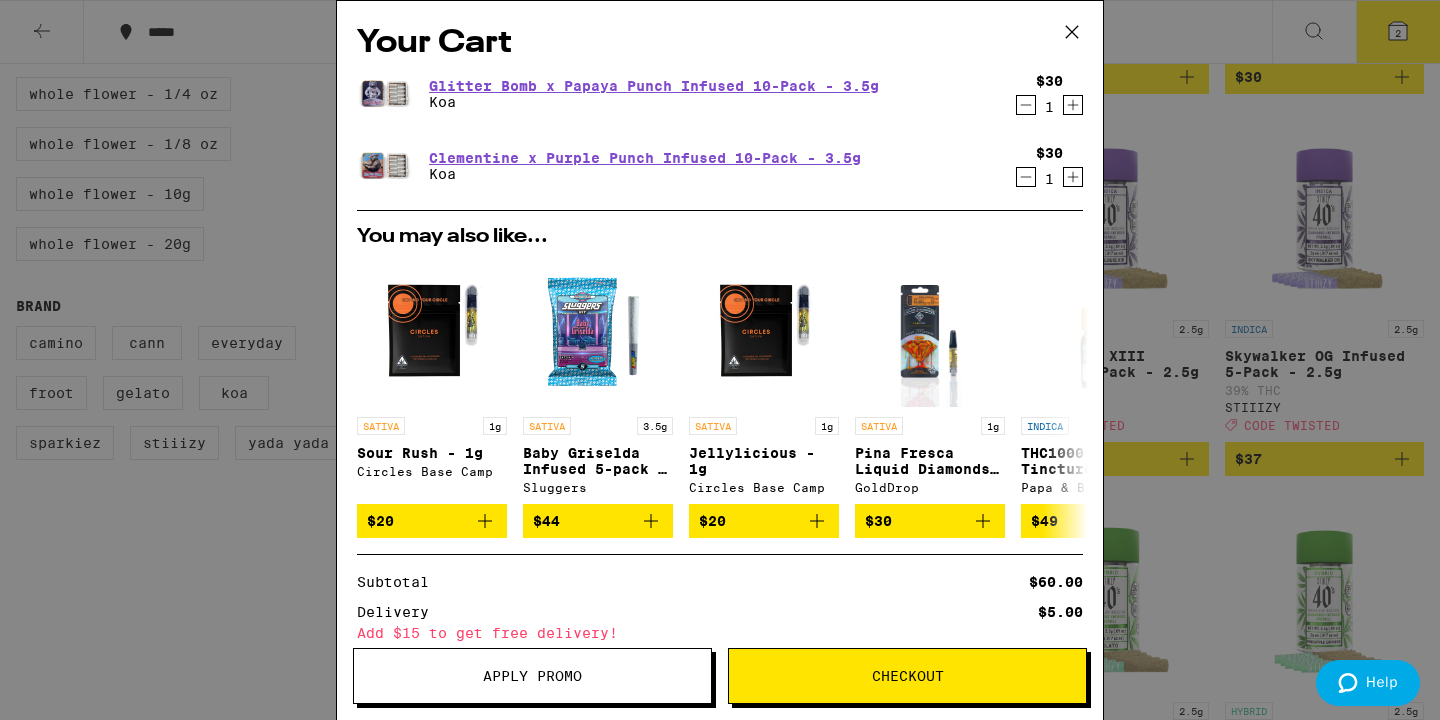 click 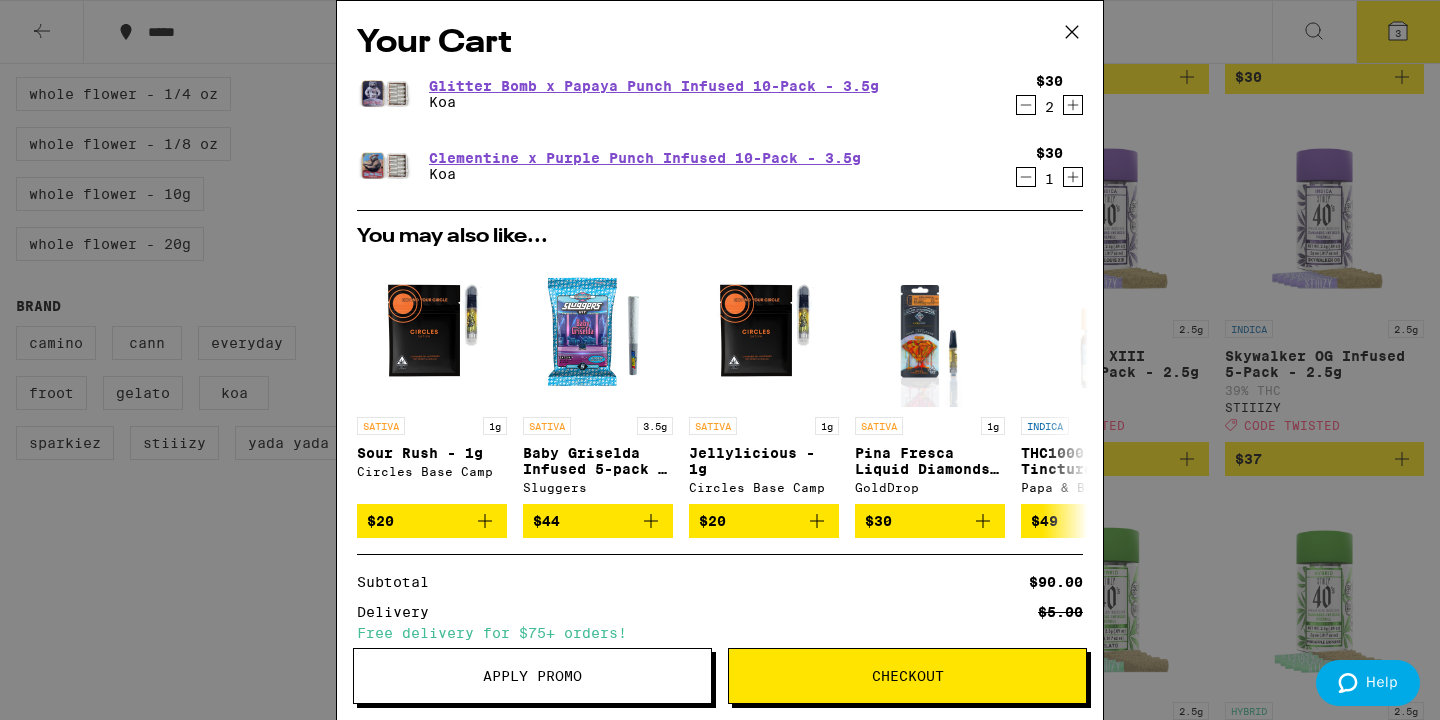 click 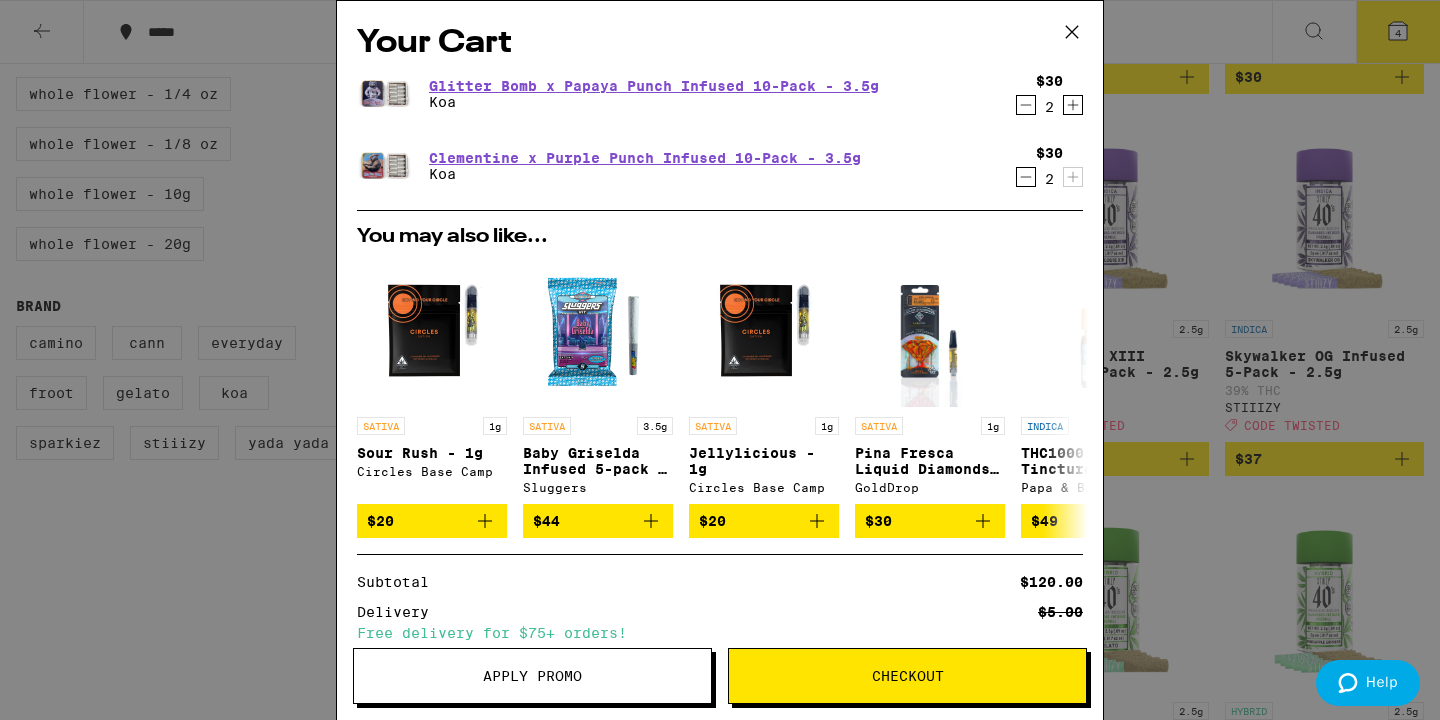 click on "Apply Promo" at bounding box center (532, 676) 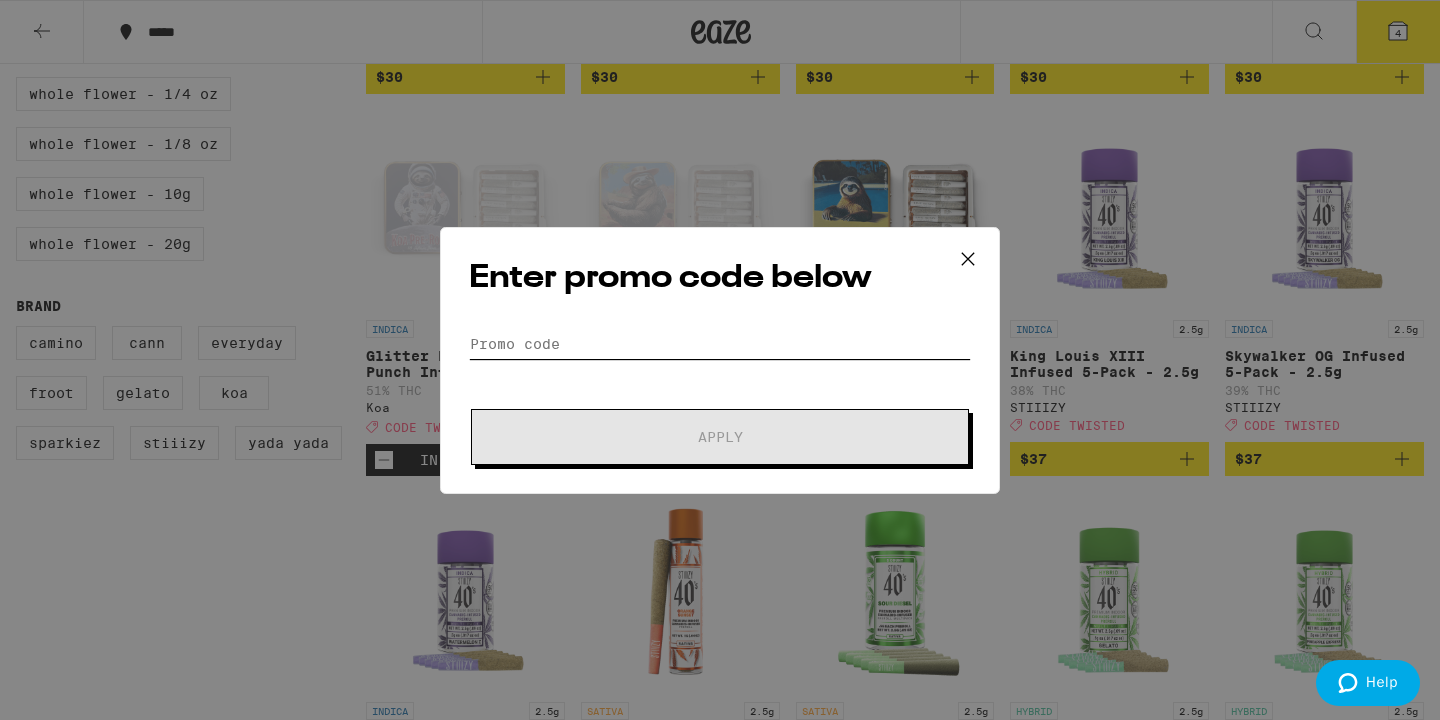 click on "Promo Code" at bounding box center [720, 344] 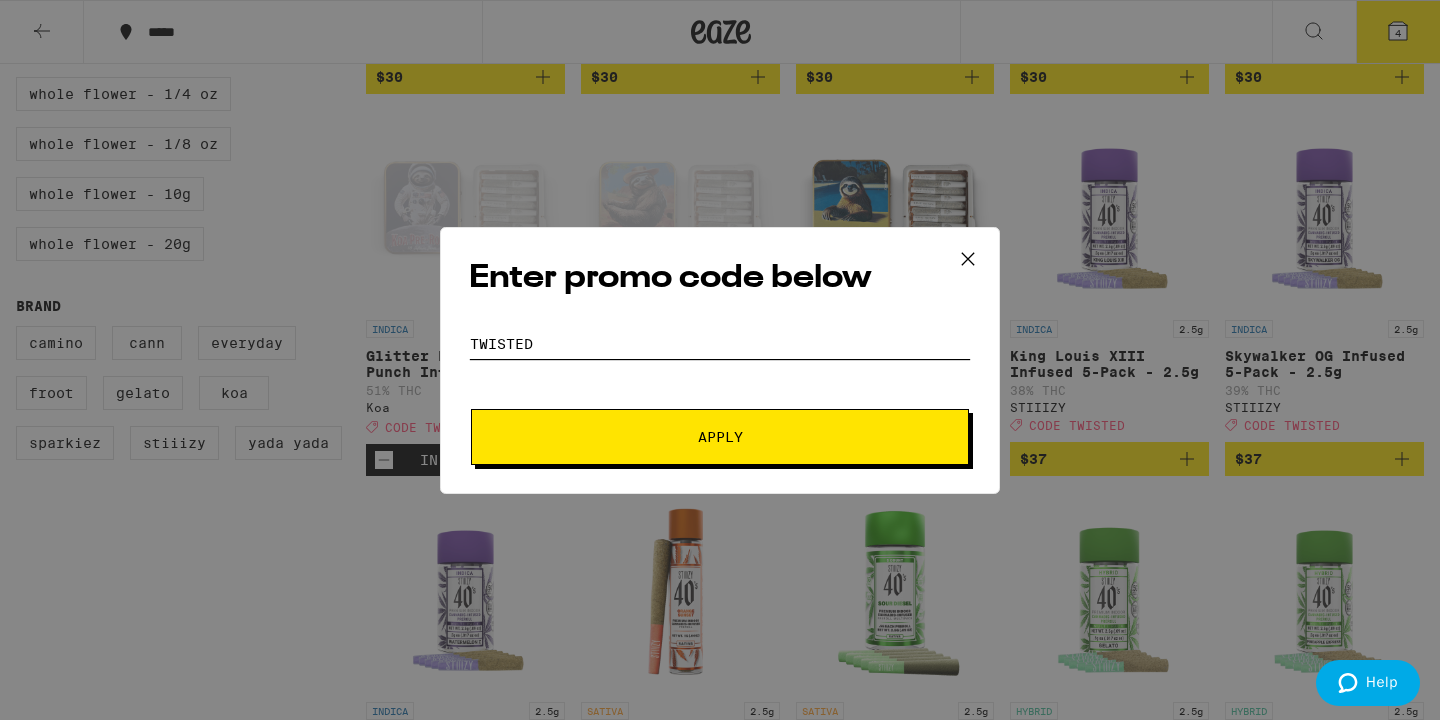 type on "twisted" 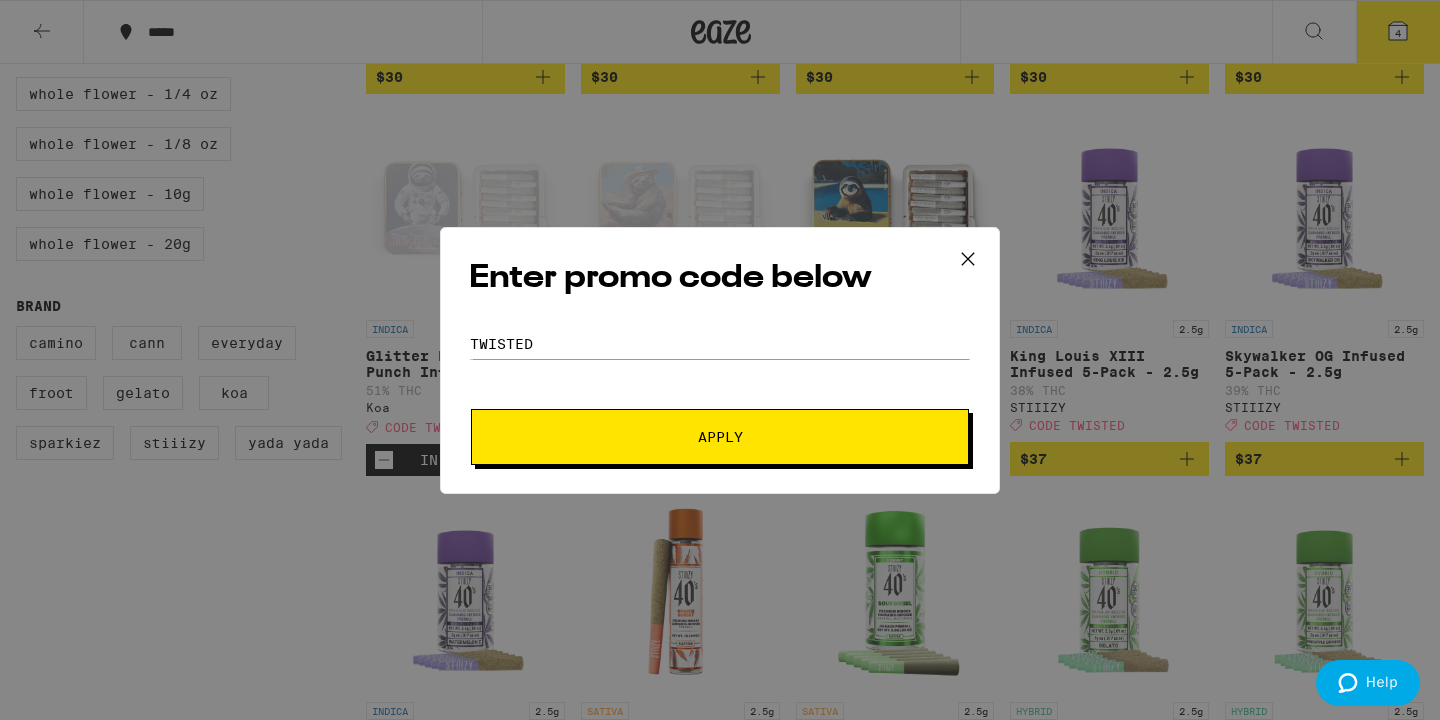 click on "Apply" at bounding box center [720, 437] 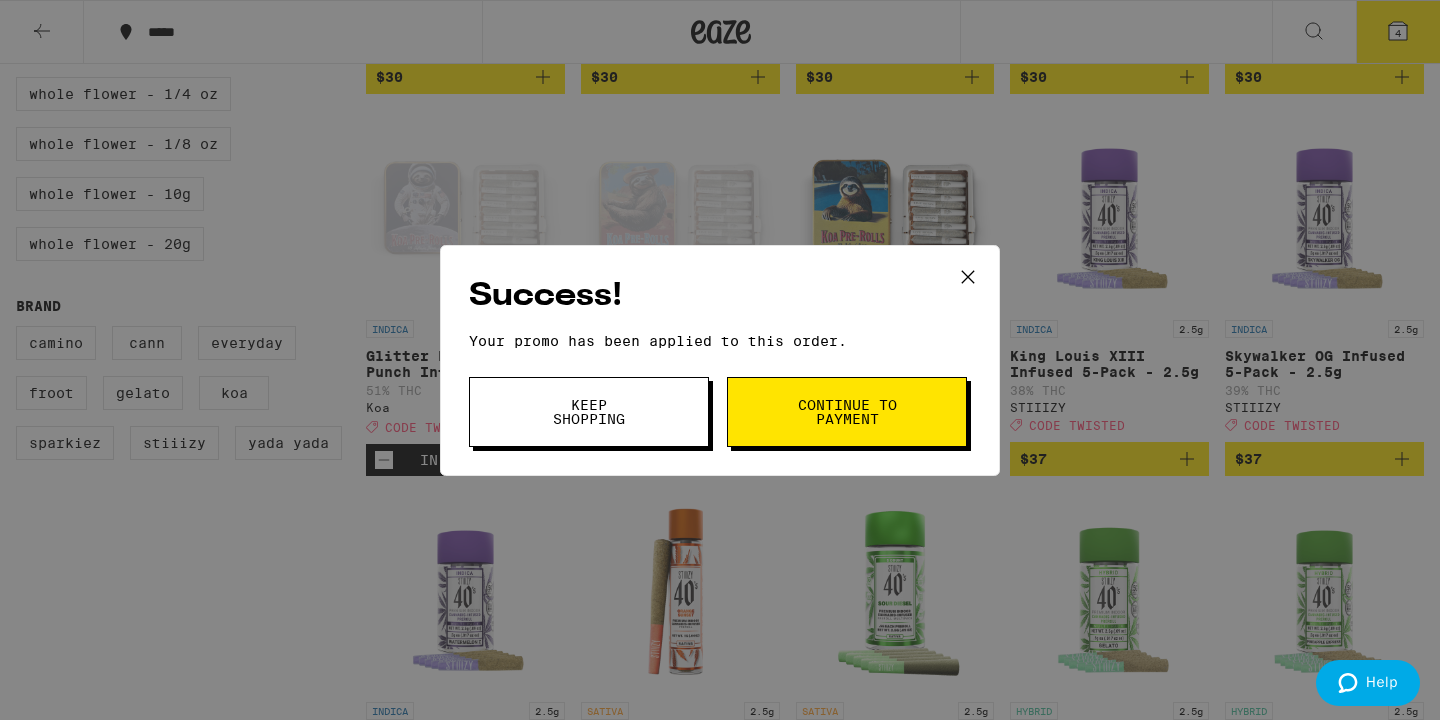 click on "Continue to payment" at bounding box center [847, 412] 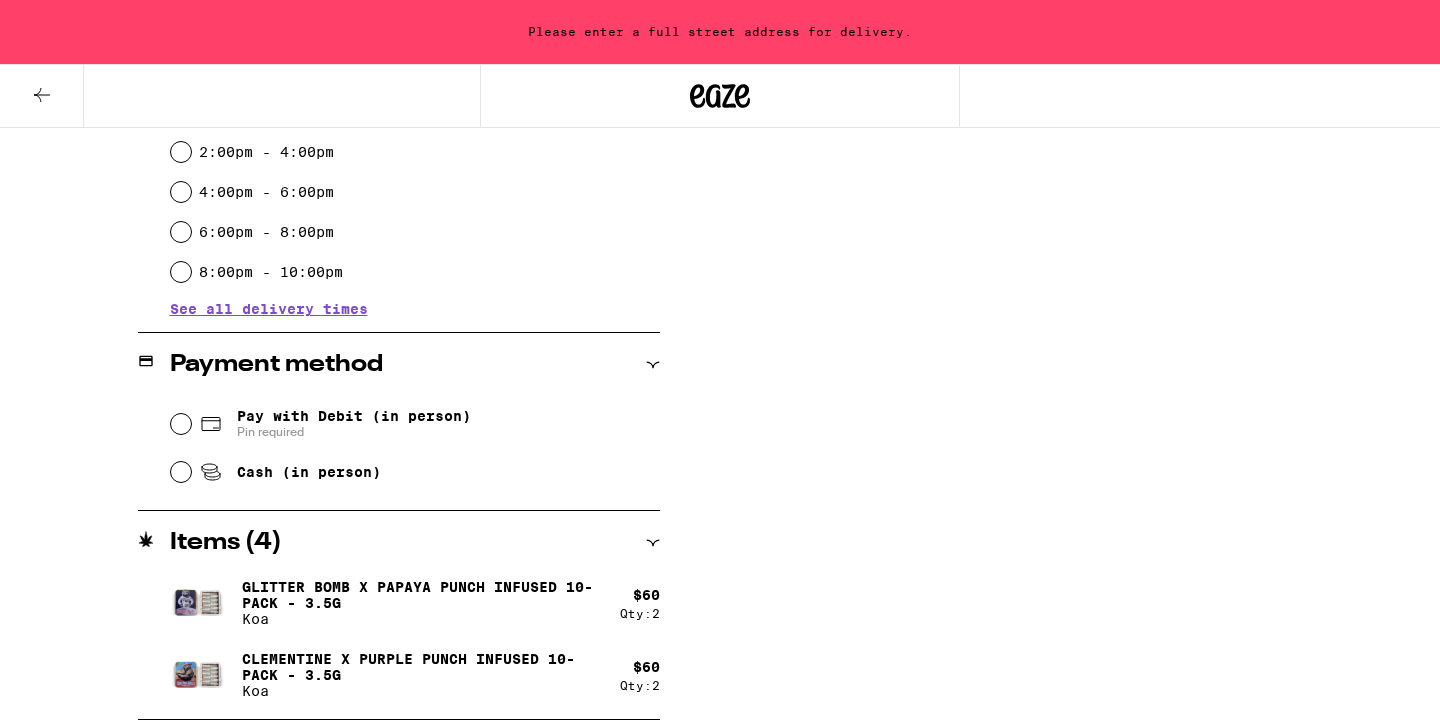 scroll, scrollTop: 0, scrollLeft: 0, axis: both 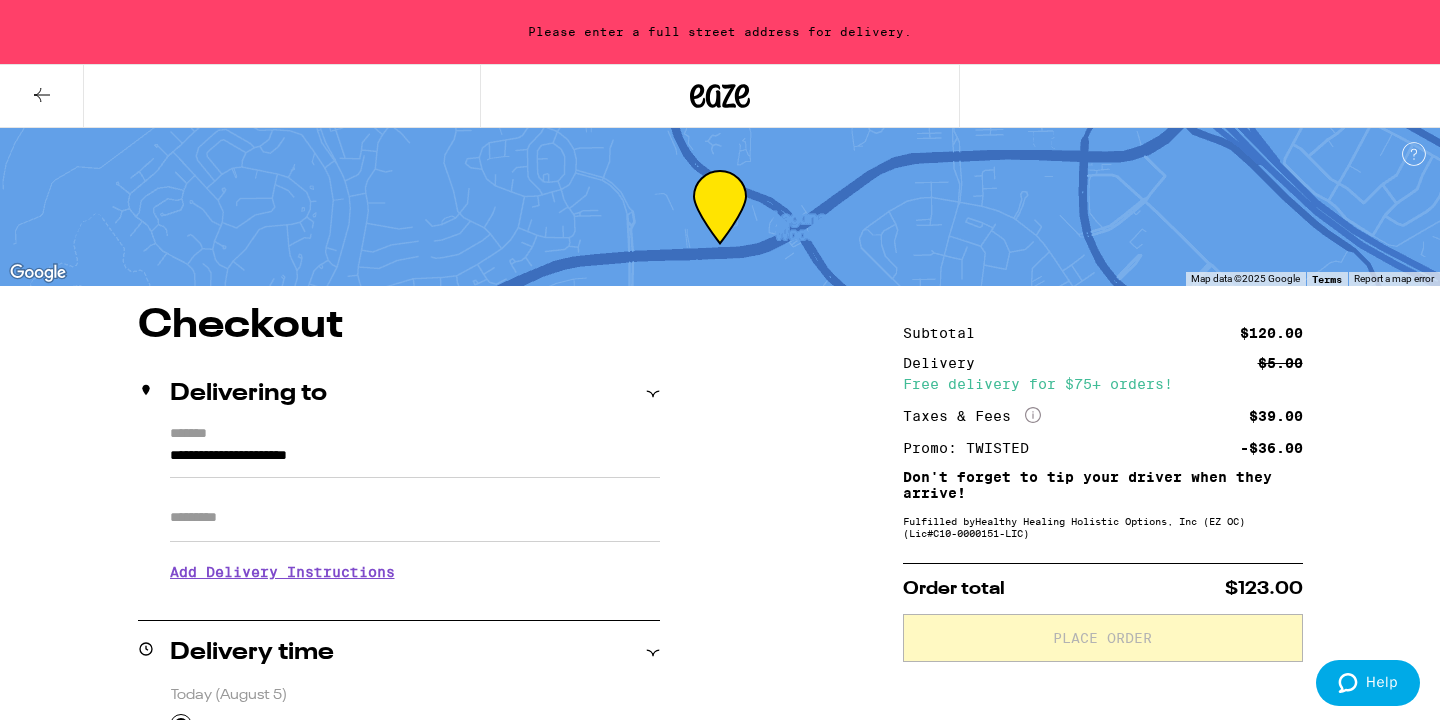 click on "**********" at bounding box center [415, 461] 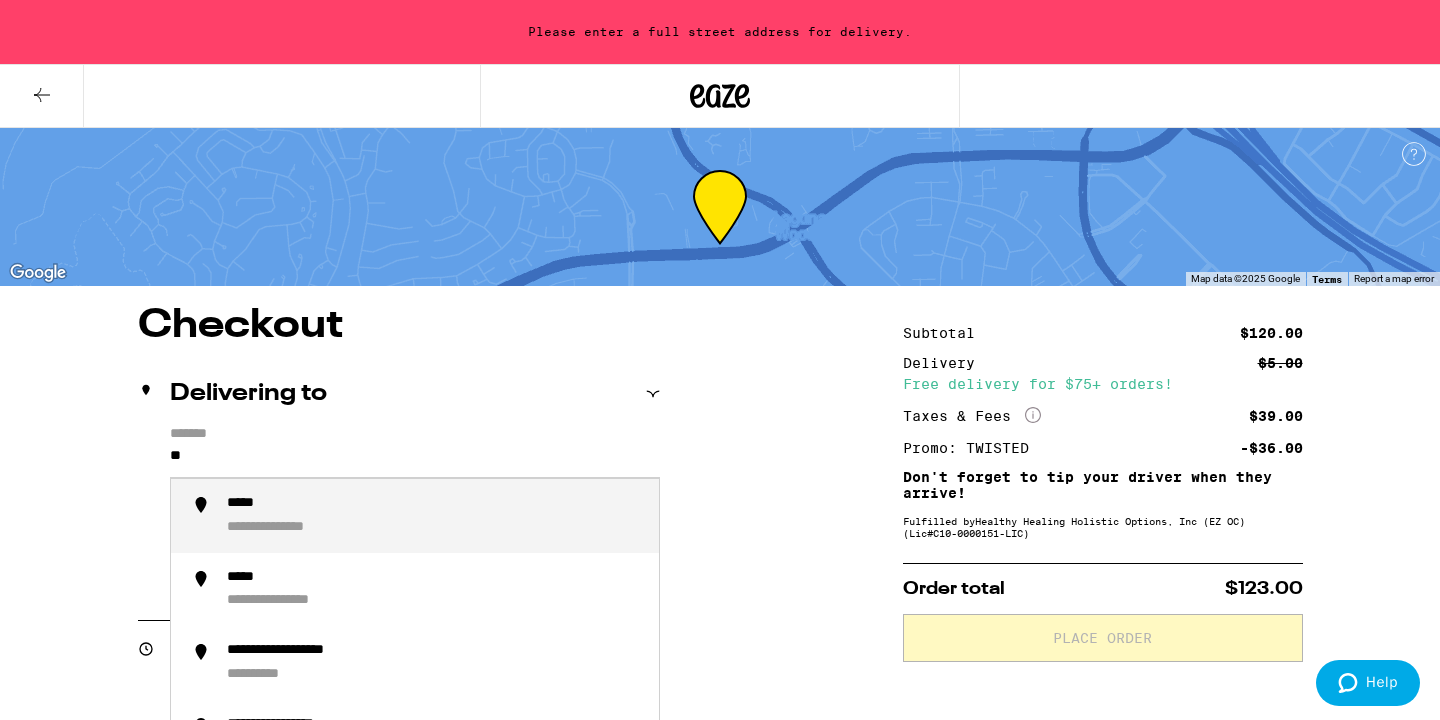 type on "*" 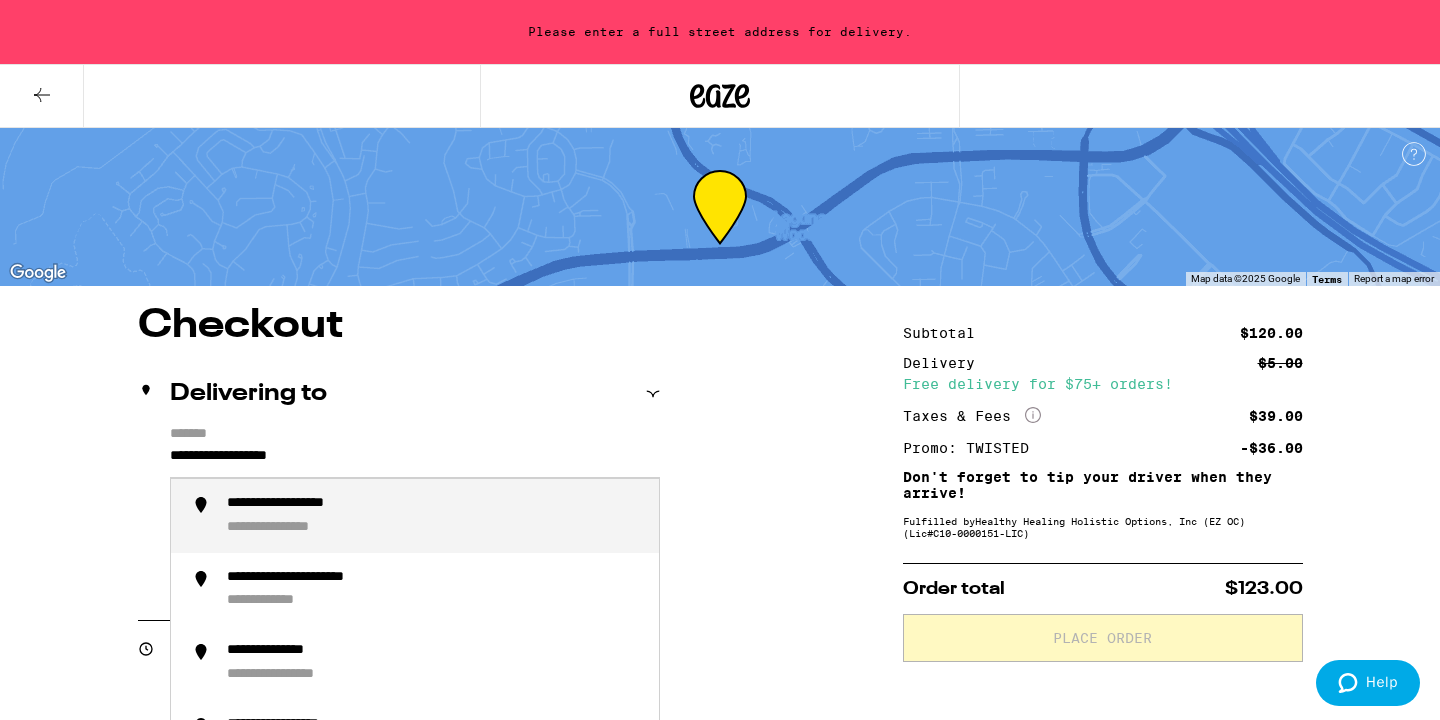 click on "**********" at bounding box center [299, 528] 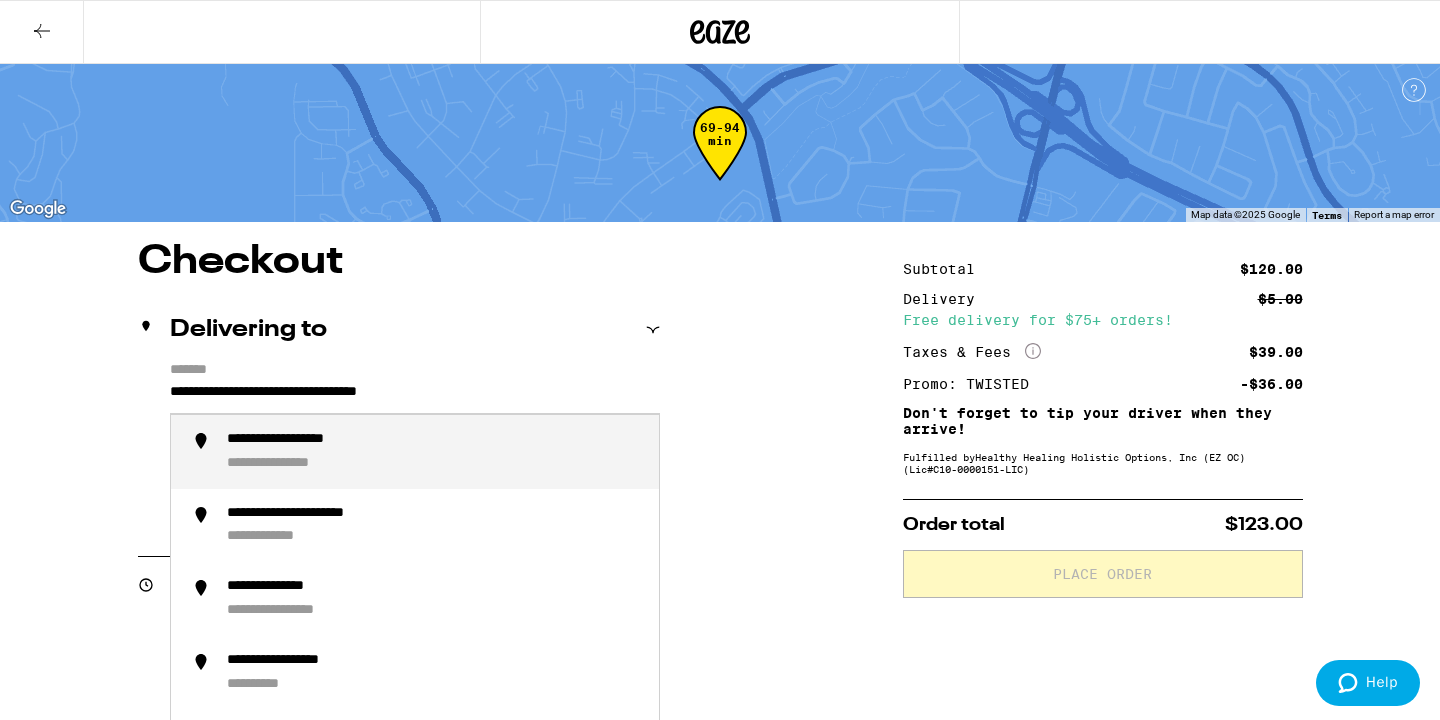 click on "**********" at bounding box center [415, 397] 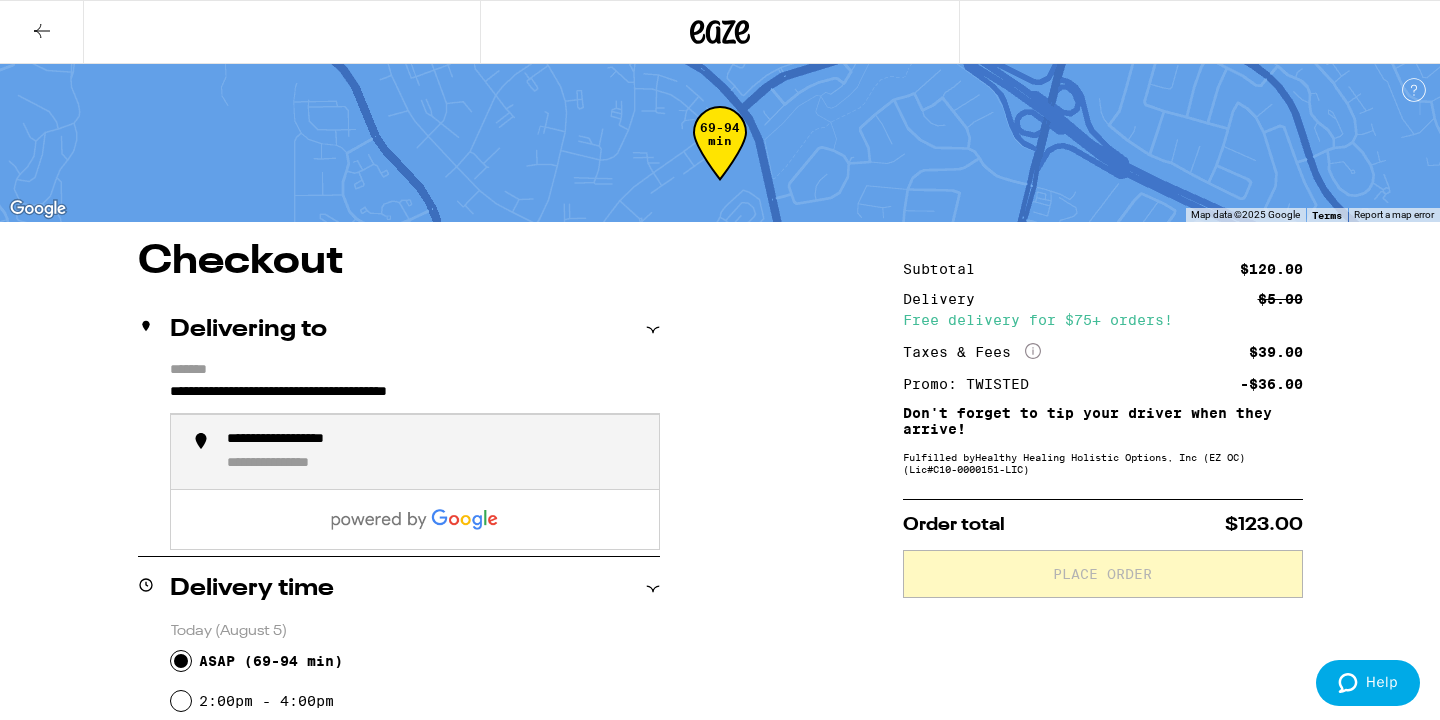 type on "**********" 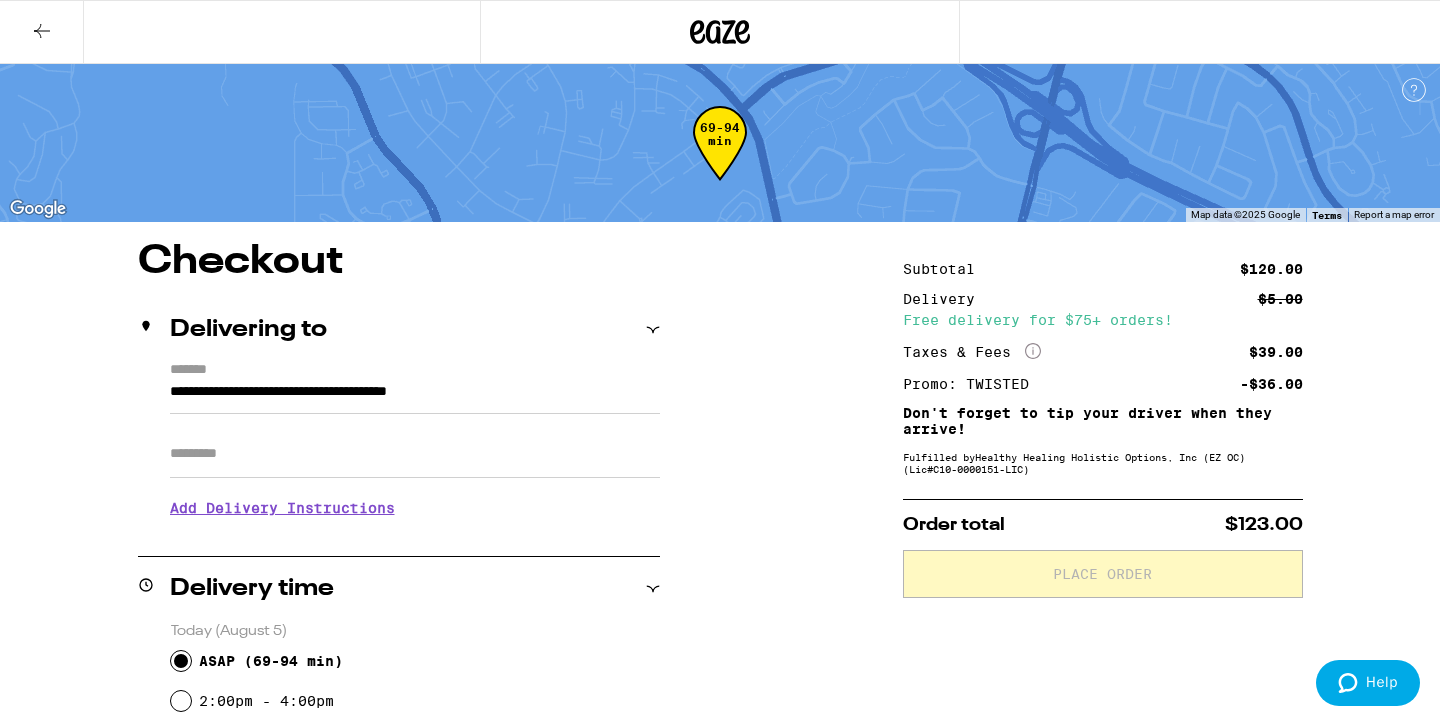 click on "Apt/Suite" at bounding box center (415, 454) 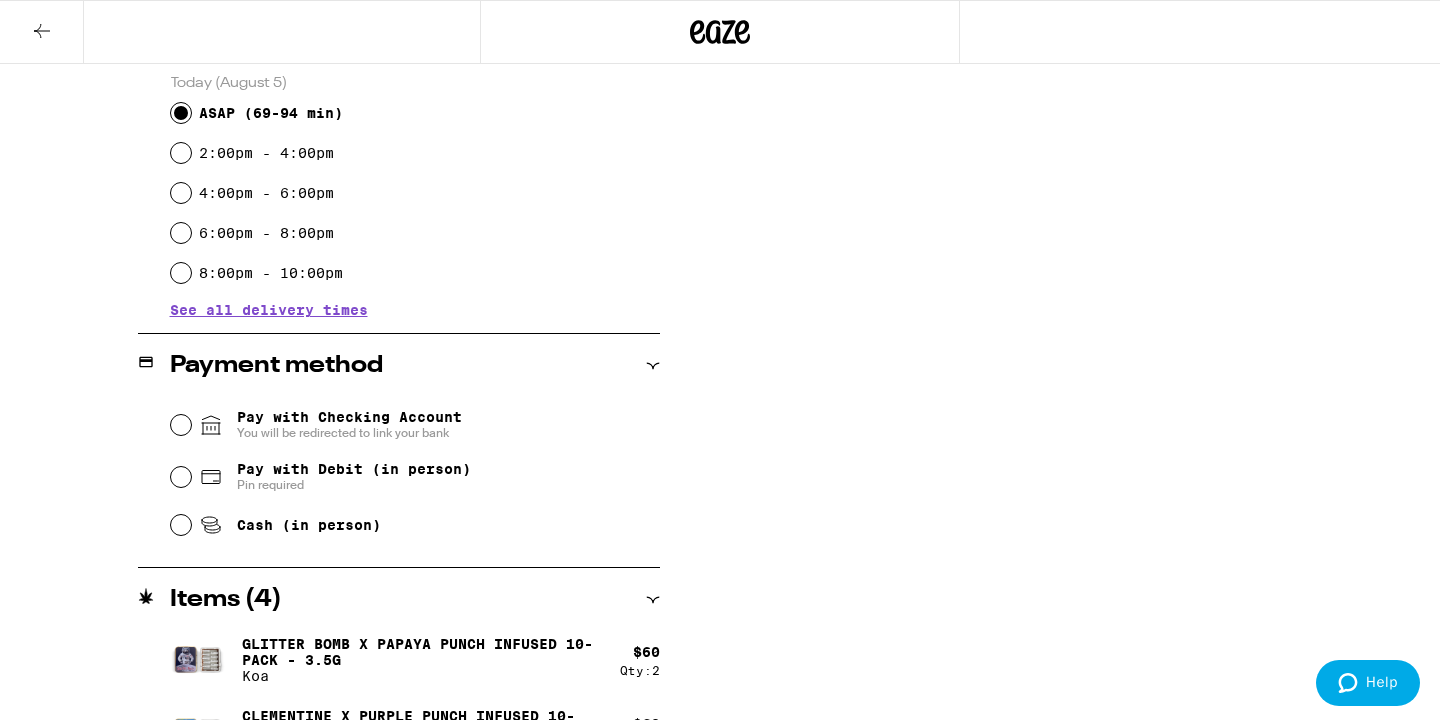 scroll, scrollTop: 583, scrollLeft: 0, axis: vertical 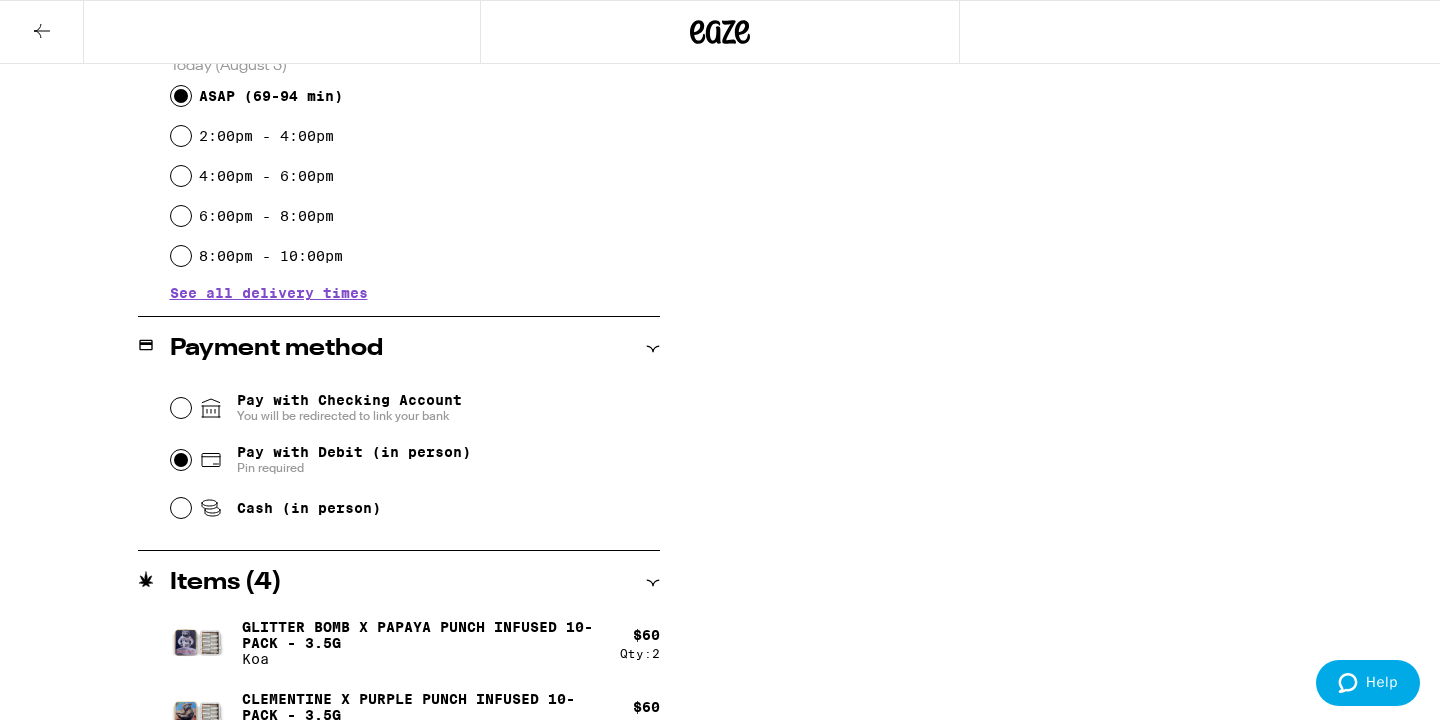 click on "Pay with Debit (in person) Pin required" at bounding box center (181, 460) 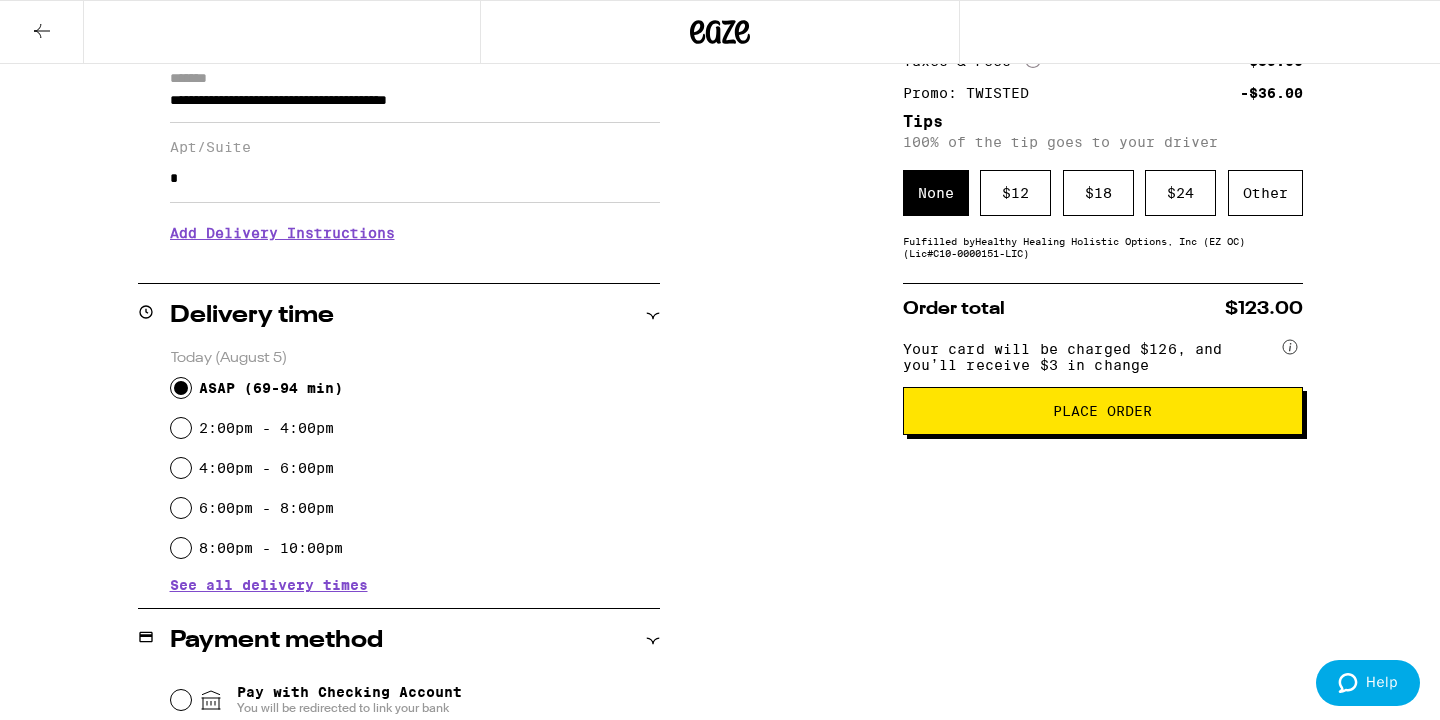 scroll, scrollTop: 284, scrollLeft: 0, axis: vertical 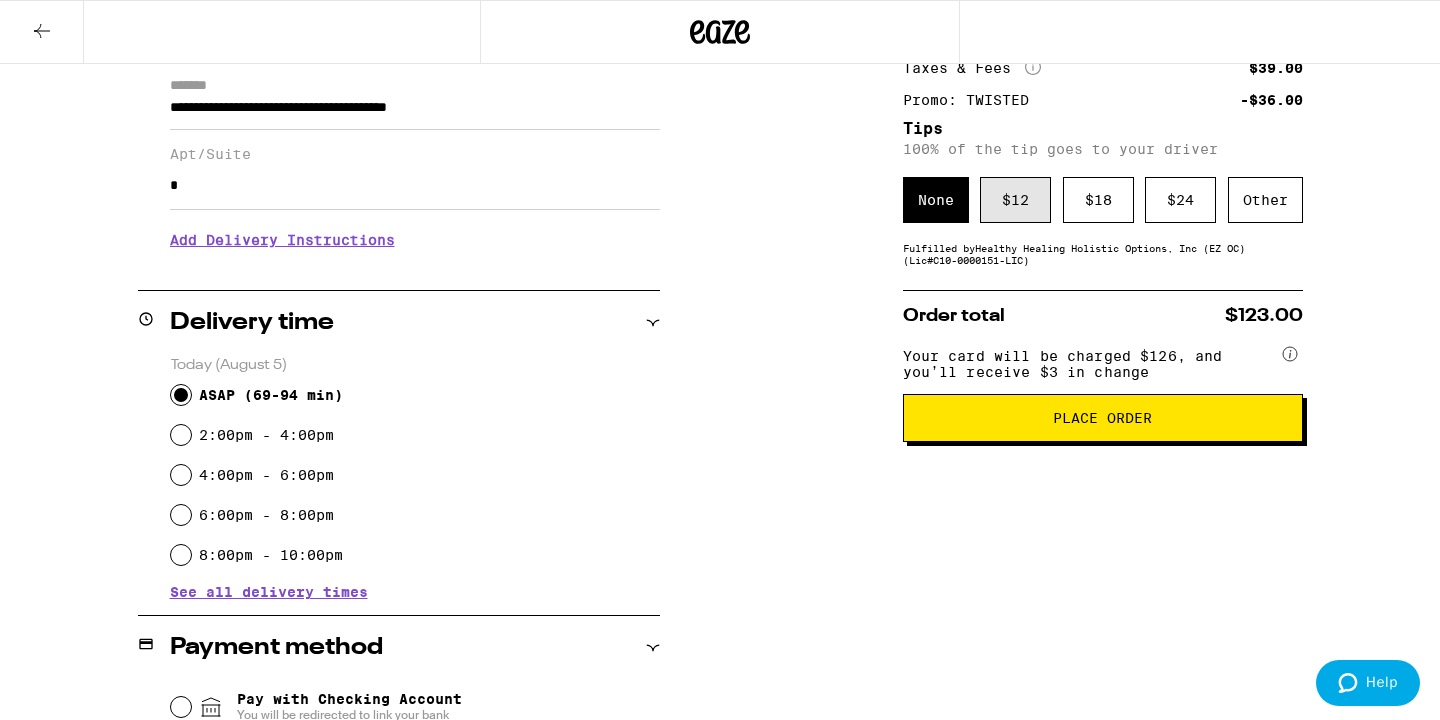 click on "$ 12" at bounding box center [1015, 200] 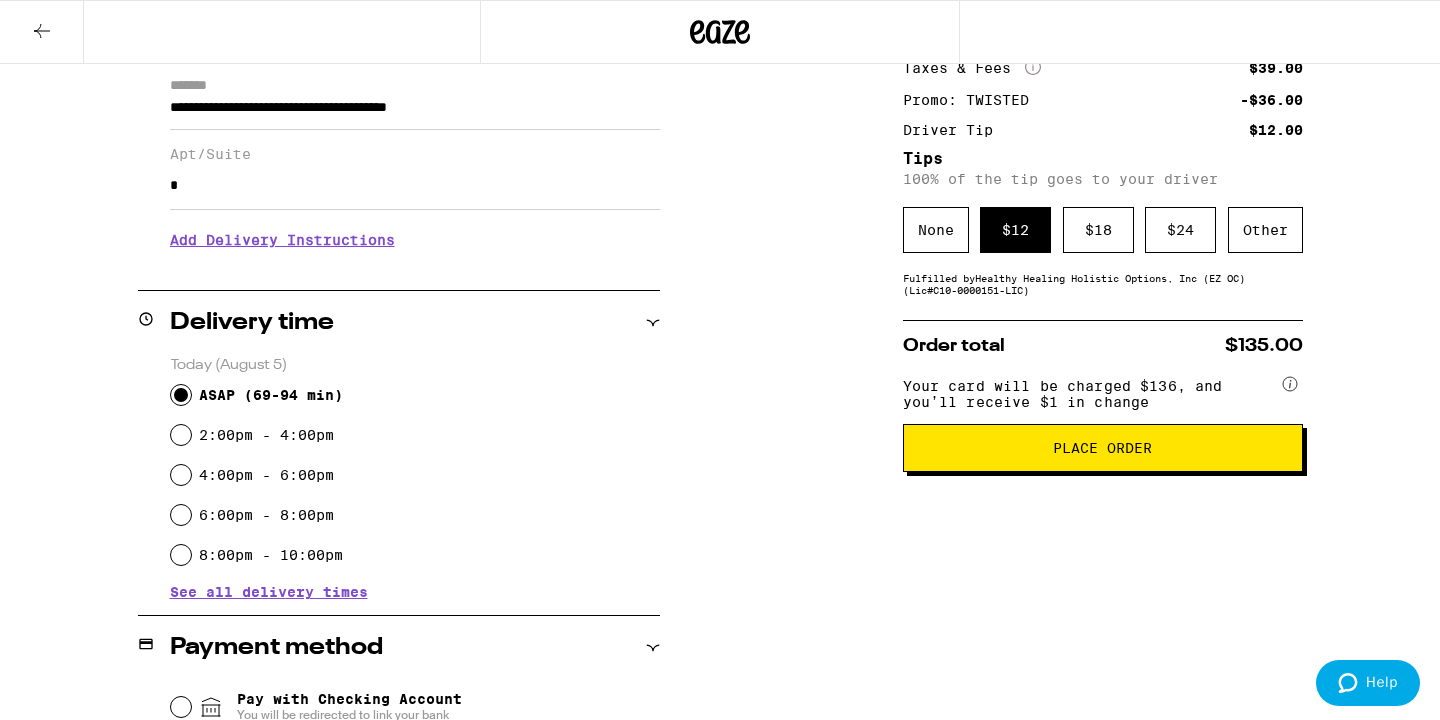 click on "Place Order" at bounding box center [1102, 448] 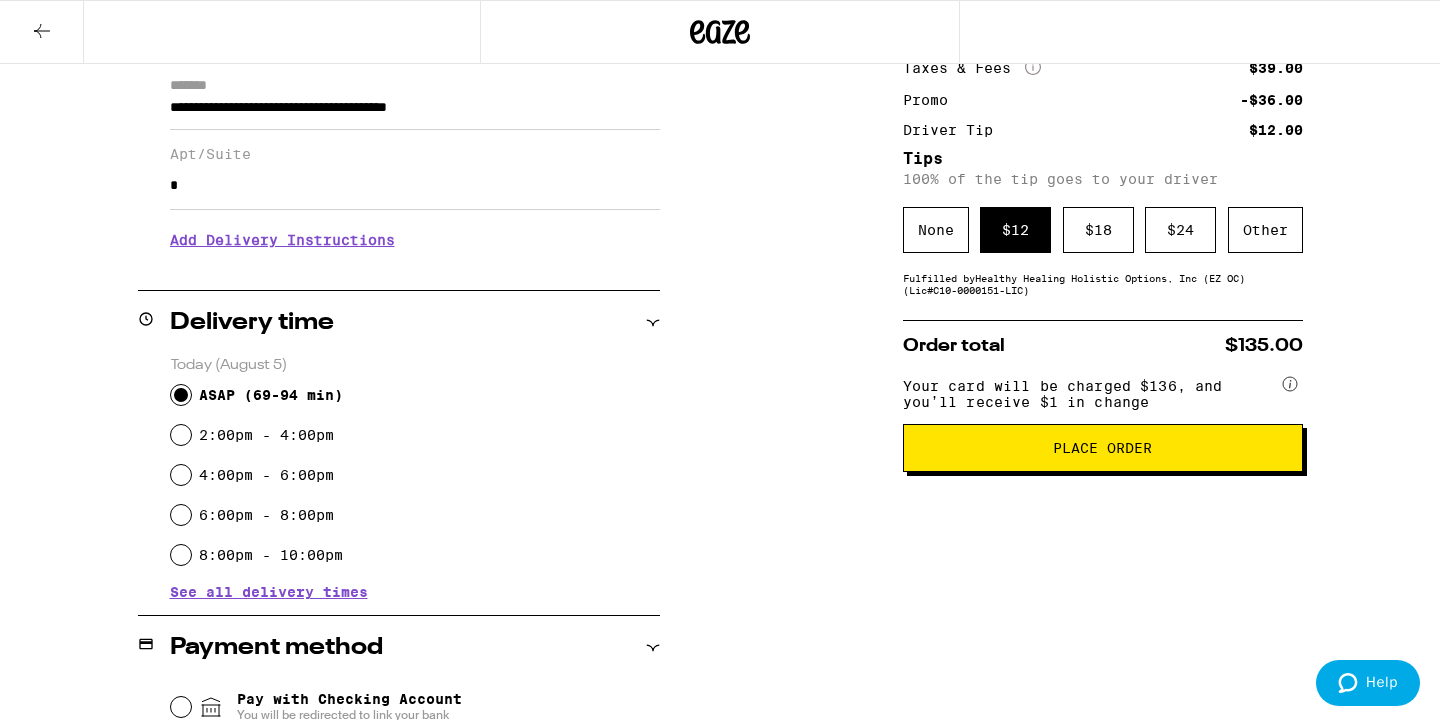 scroll, scrollTop: 0, scrollLeft: 0, axis: both 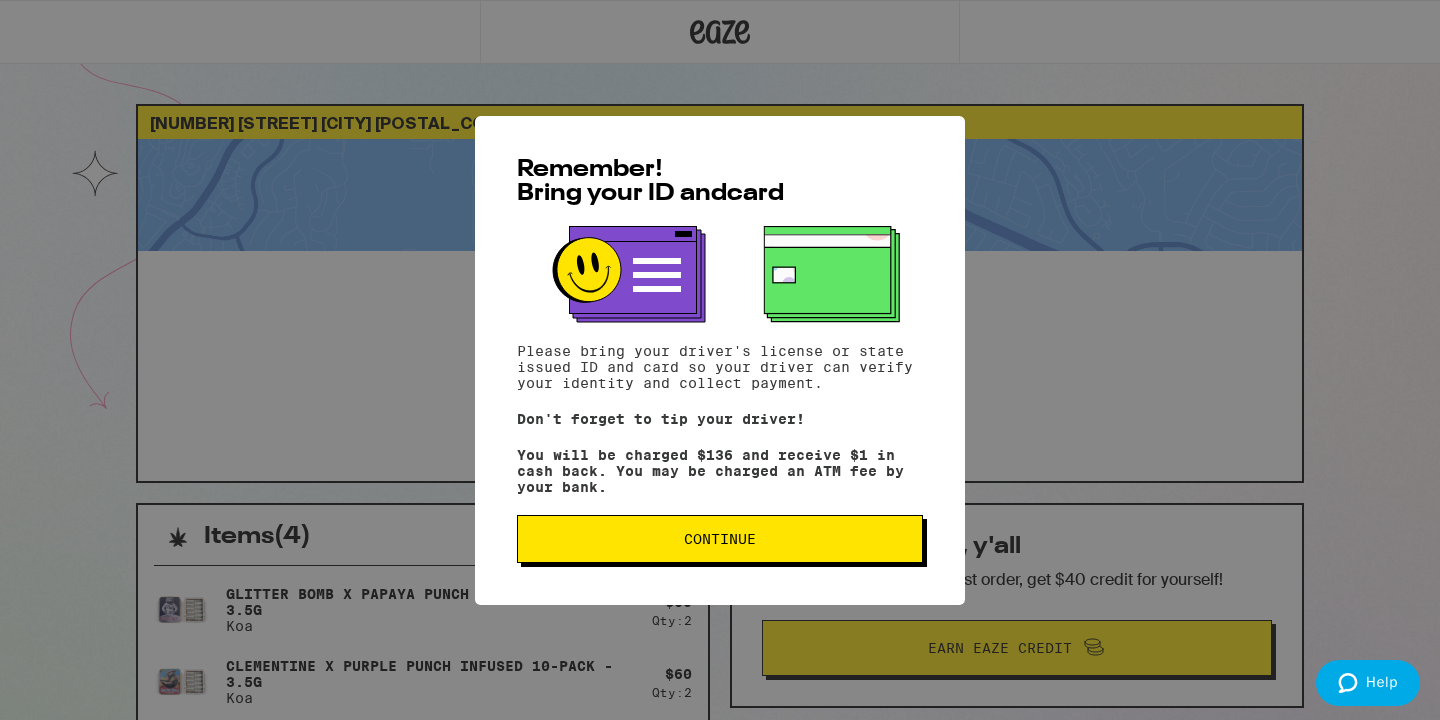 click on "Continue" at bounding box center [720, 539] 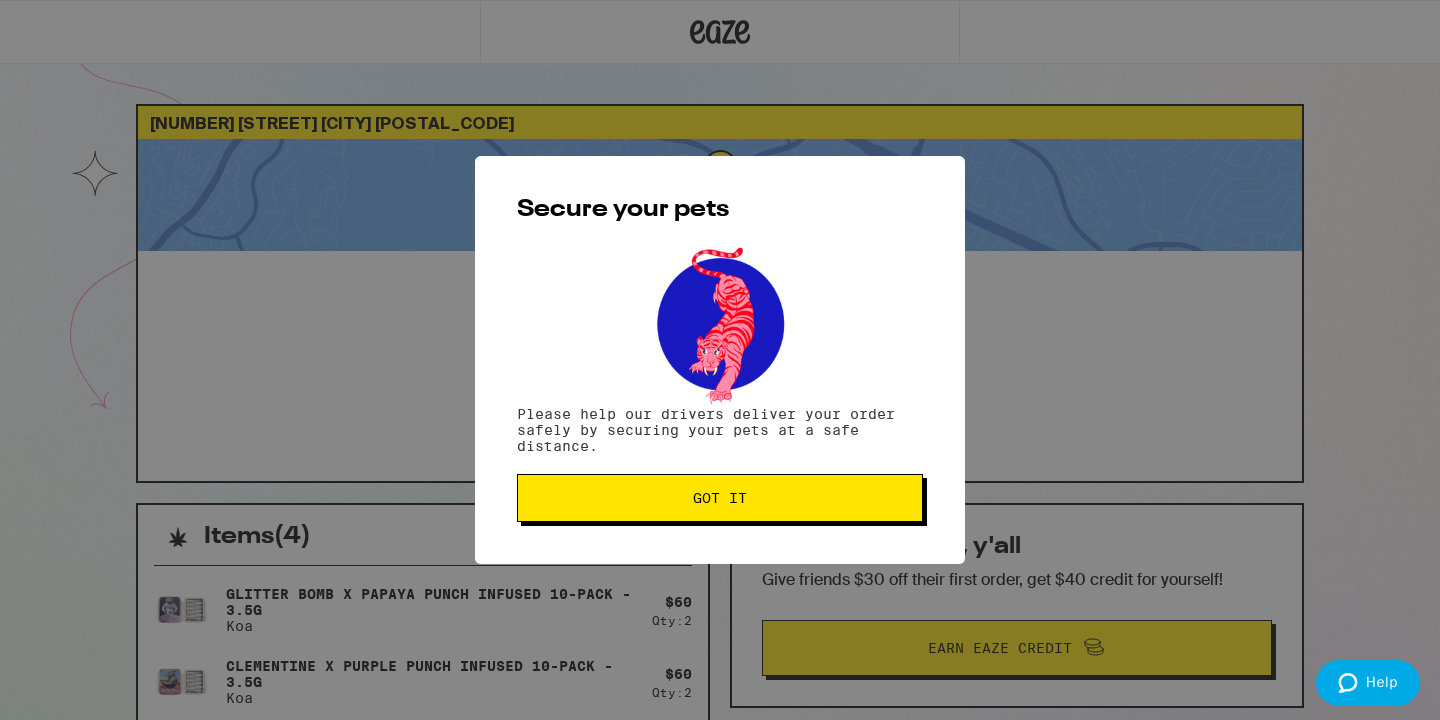 click on "Got it" at bounding box center [720, 498] 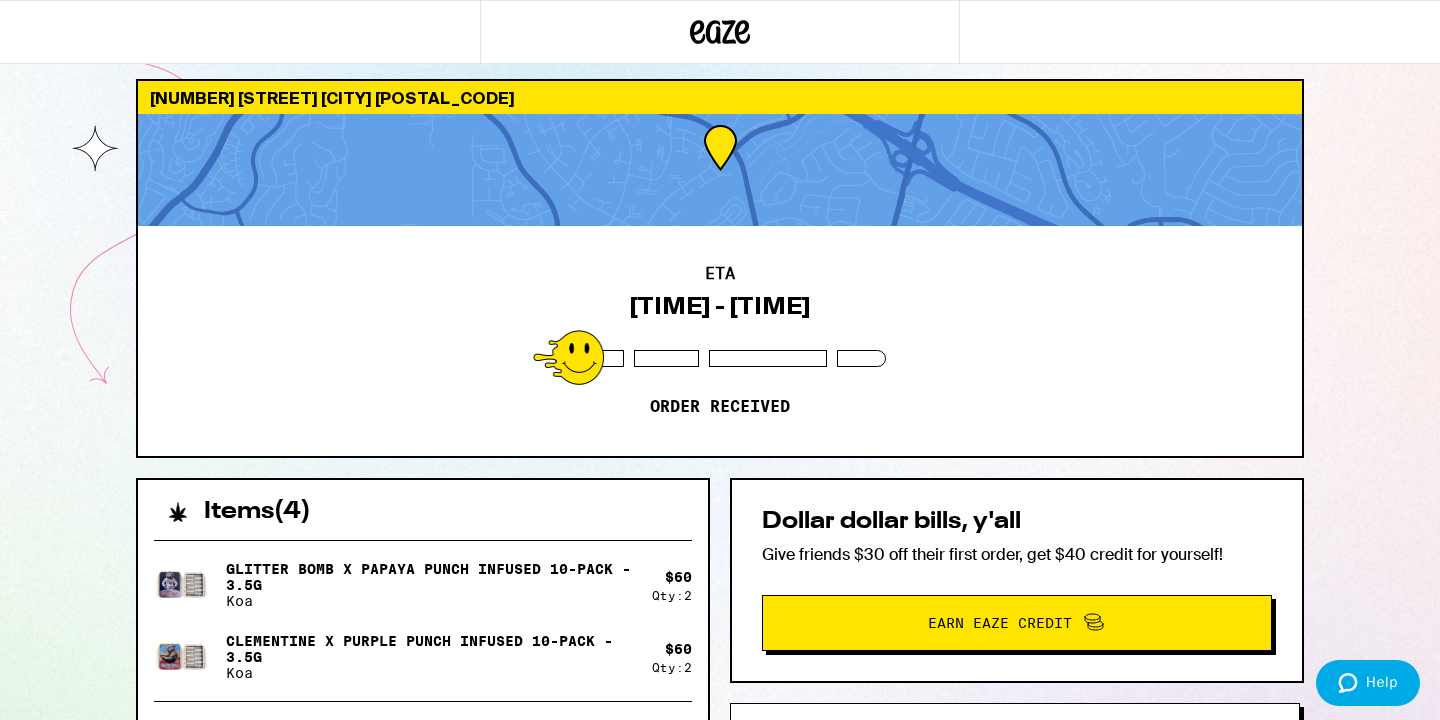 scroll, scrollTop: 0, scrollLeft: 0, axis: both 